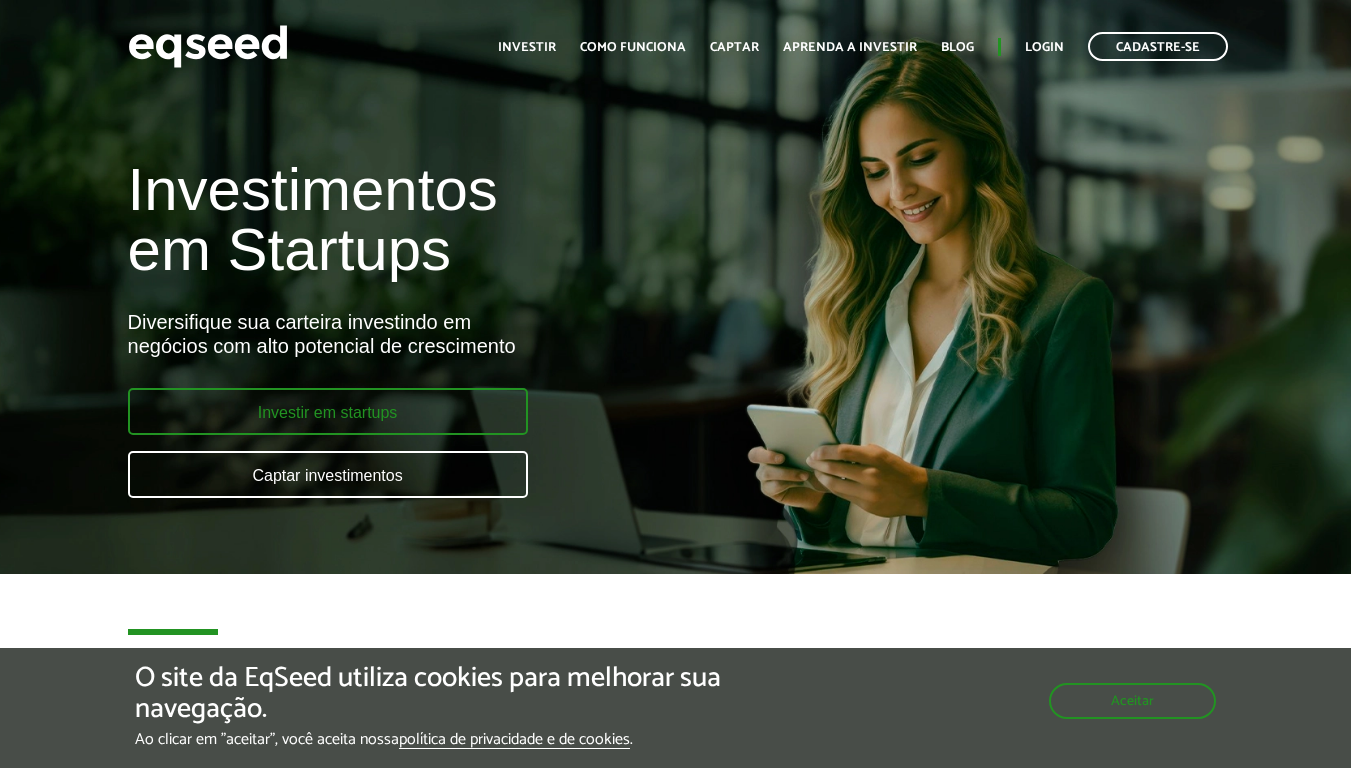 scroll, scrollTop: 0, scrollLeft: 0, axis: both 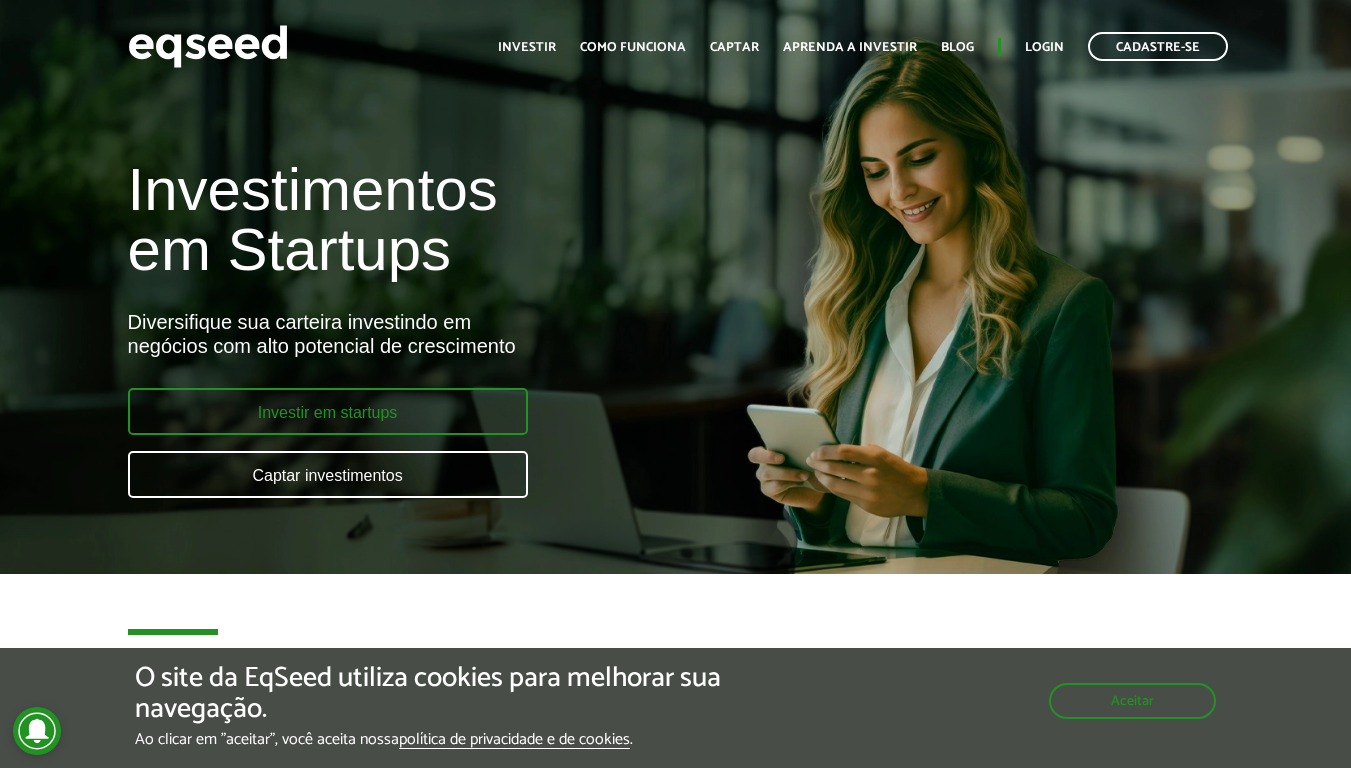 click on "Investir em startups" at bounding box center (328, 411) 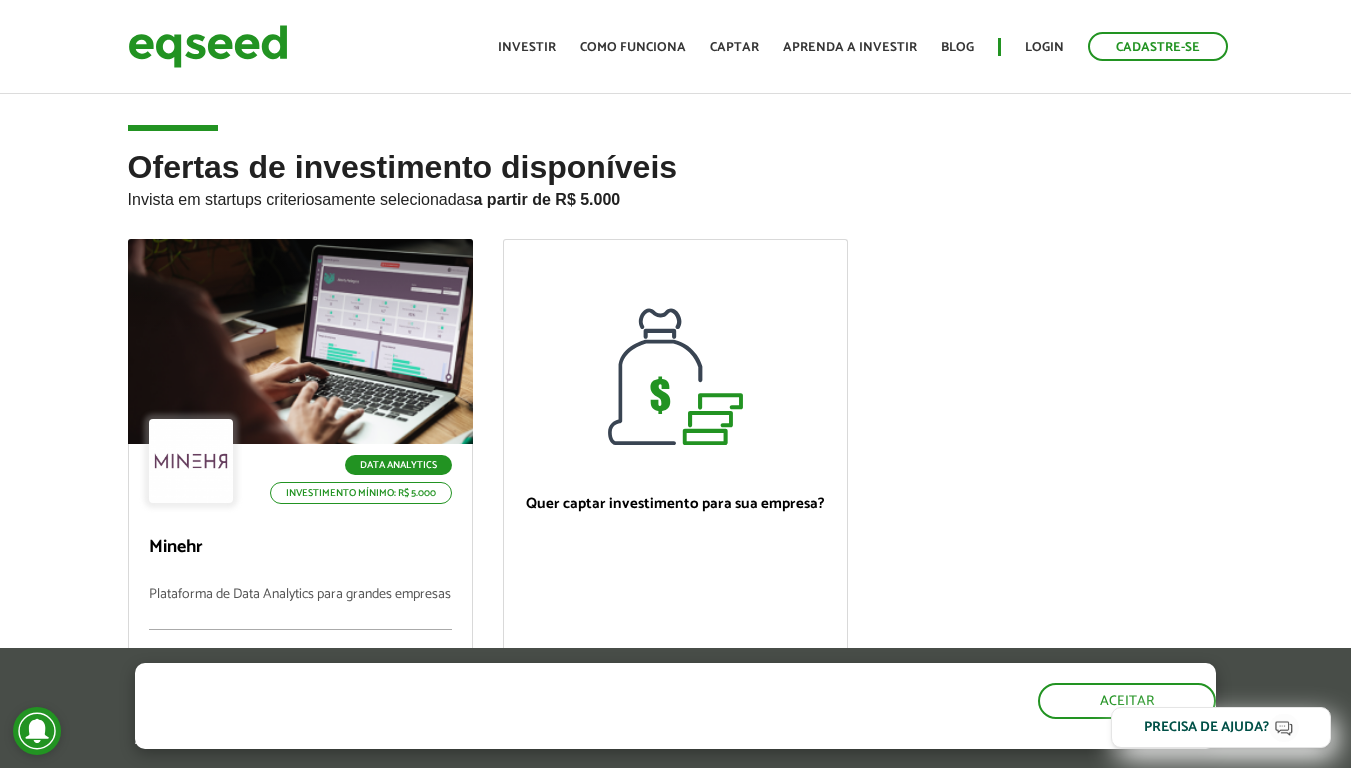 scroll, scrollTop: 0, scrollLeft: 0, axis: both 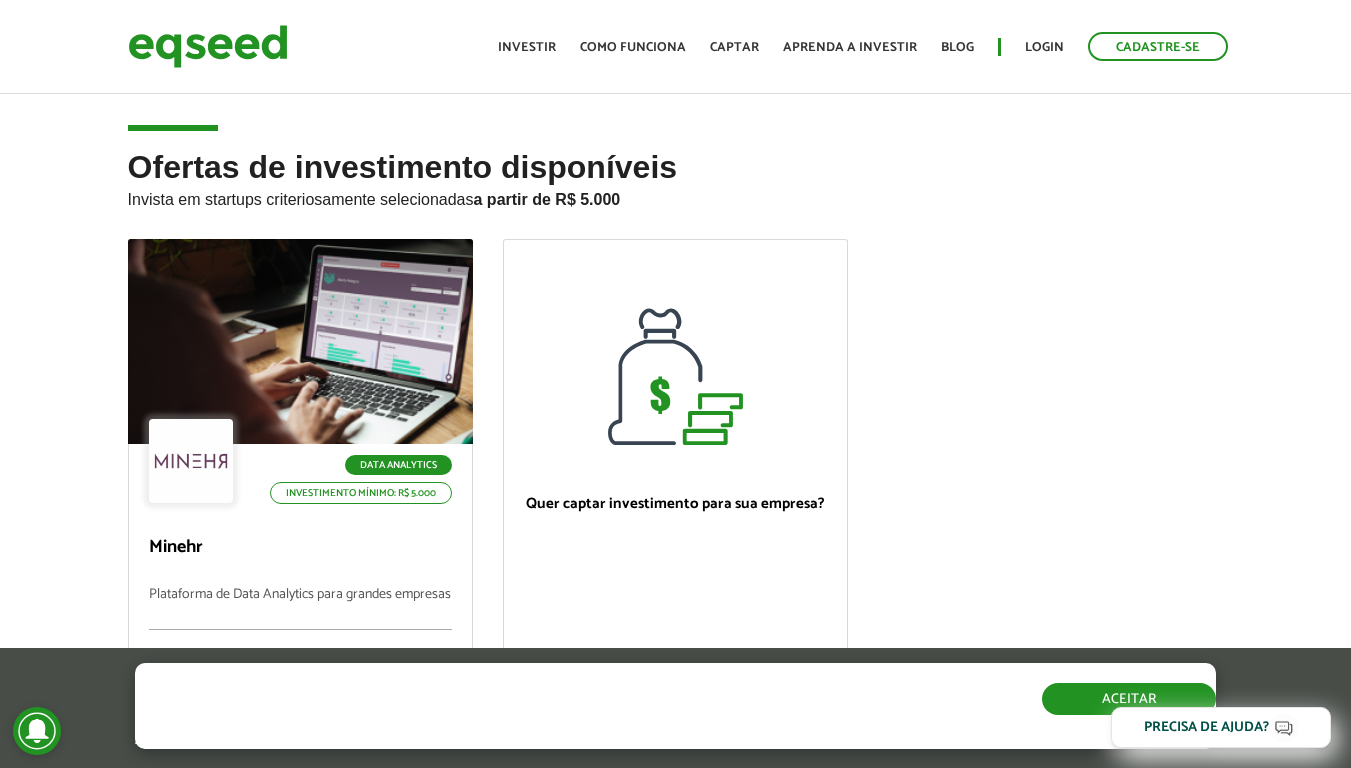 click on "Aceitar" at bounding box center [1129, 699] 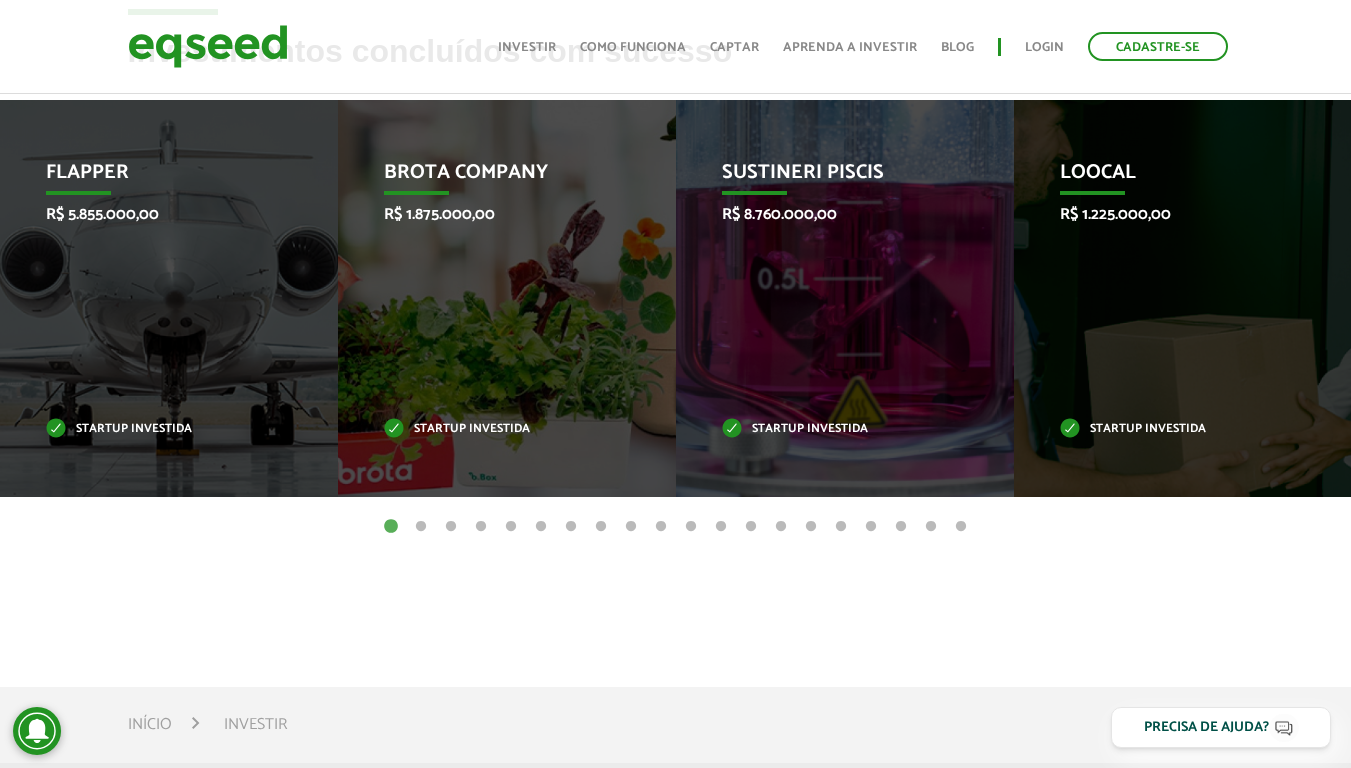 scroll, scrollTop: 838, scrollLeft: 0, axis: vertical 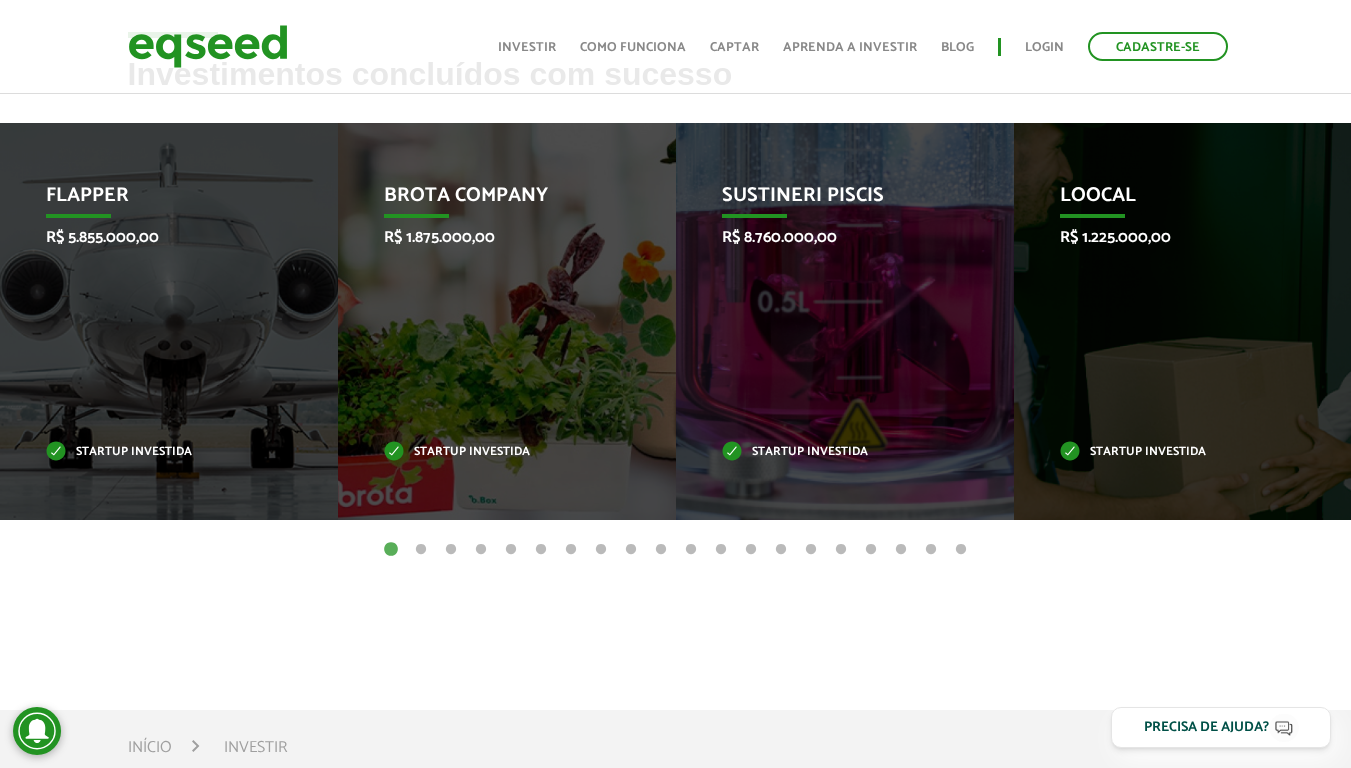 click on "2" at bounding box center (421, 550) 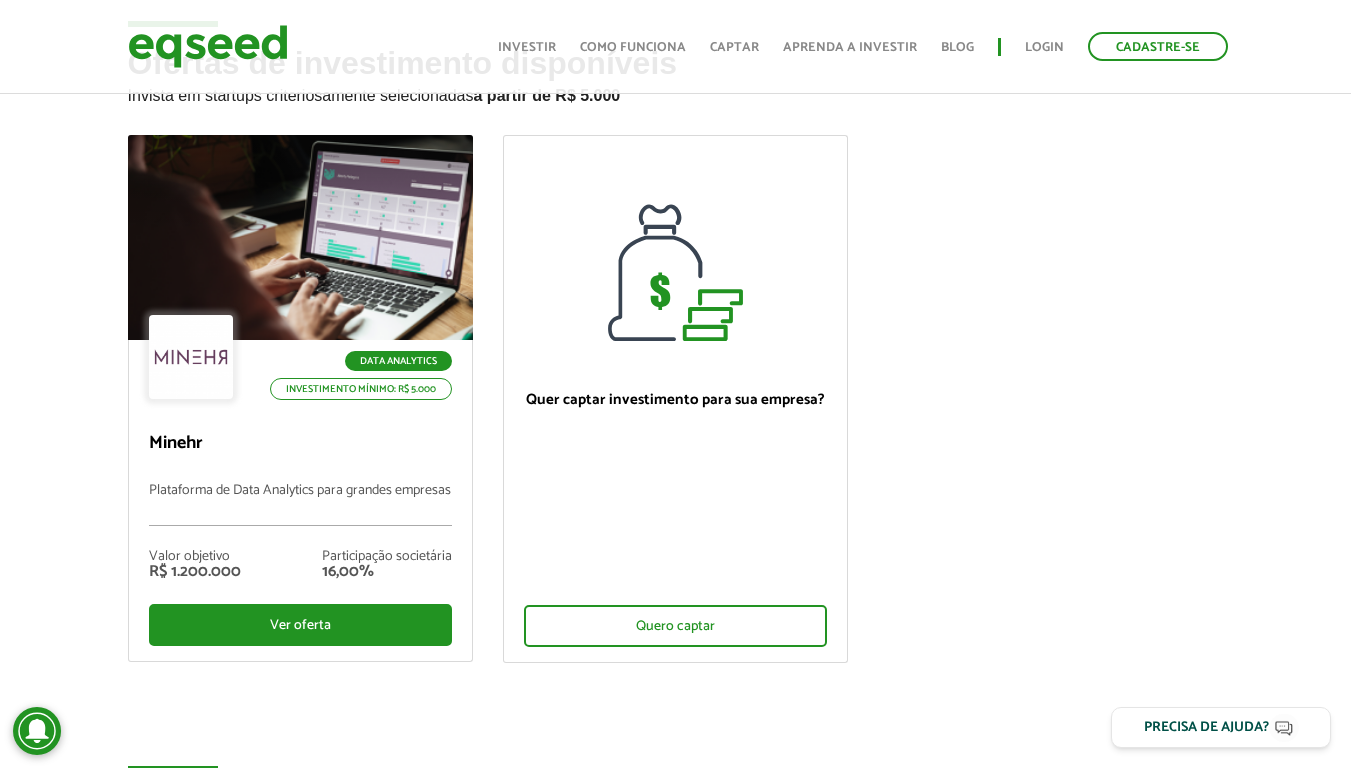 scroll, scrollTop: 0, scrollLeft: 0, axis: both 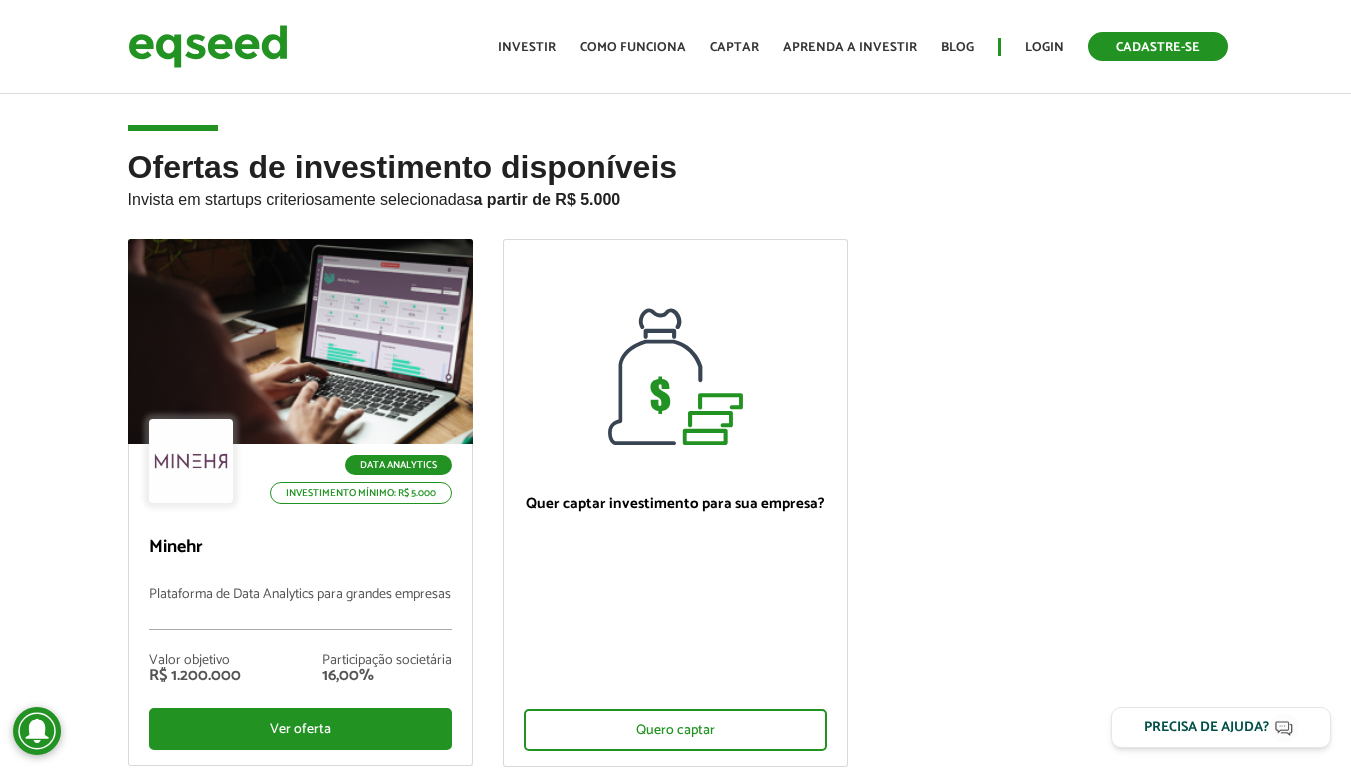 click on "Cadastre-se" at bounding box center (1158, 46) 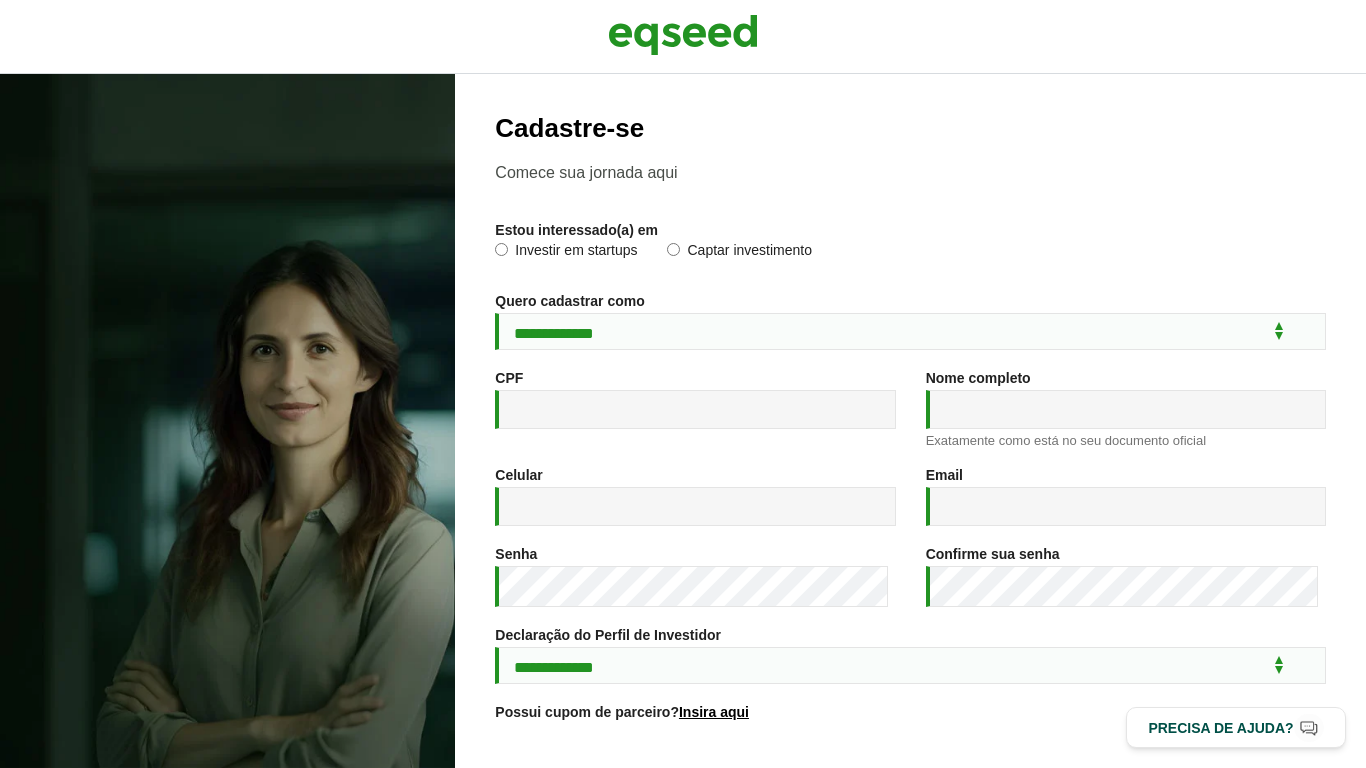 scroll, scrollTop: 0, scrollLeft: 0, axis: both 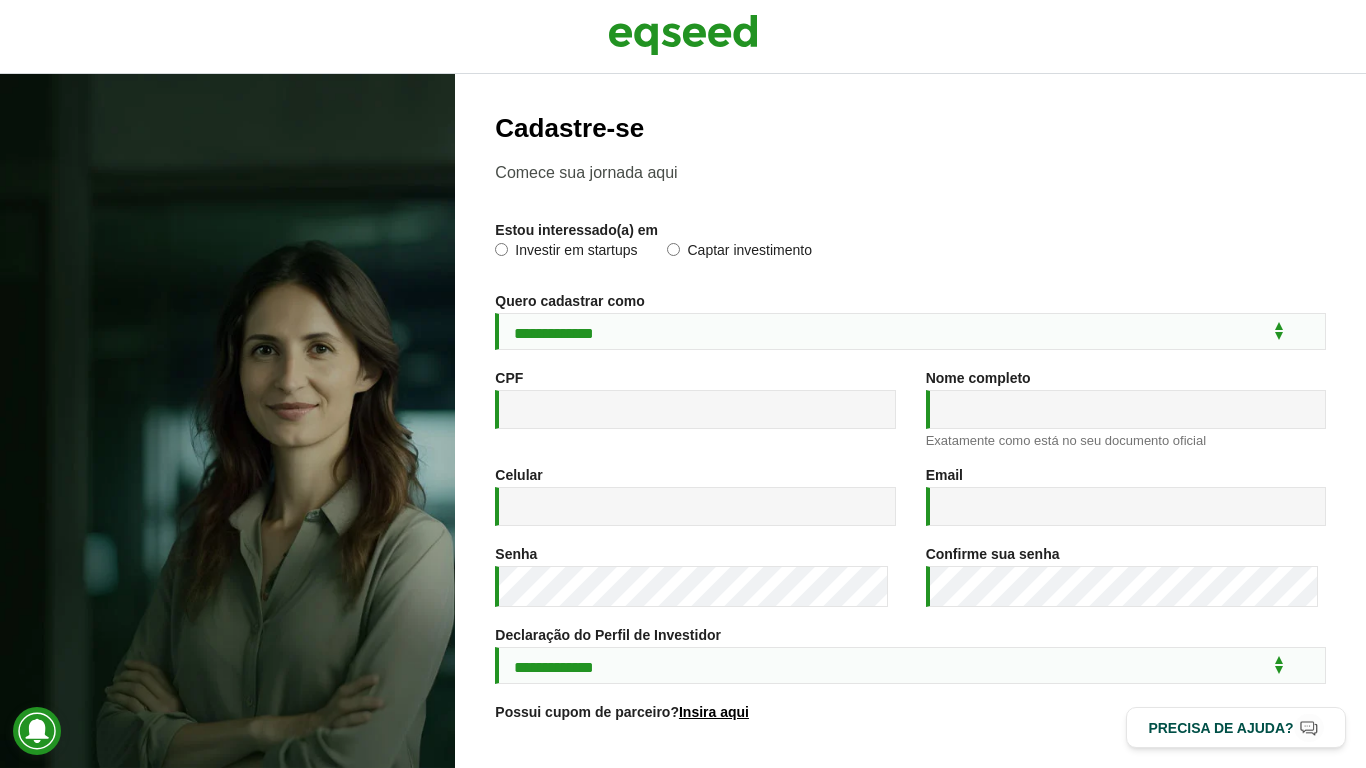 click on "Investir em startups" at bounding box center [566, 253] 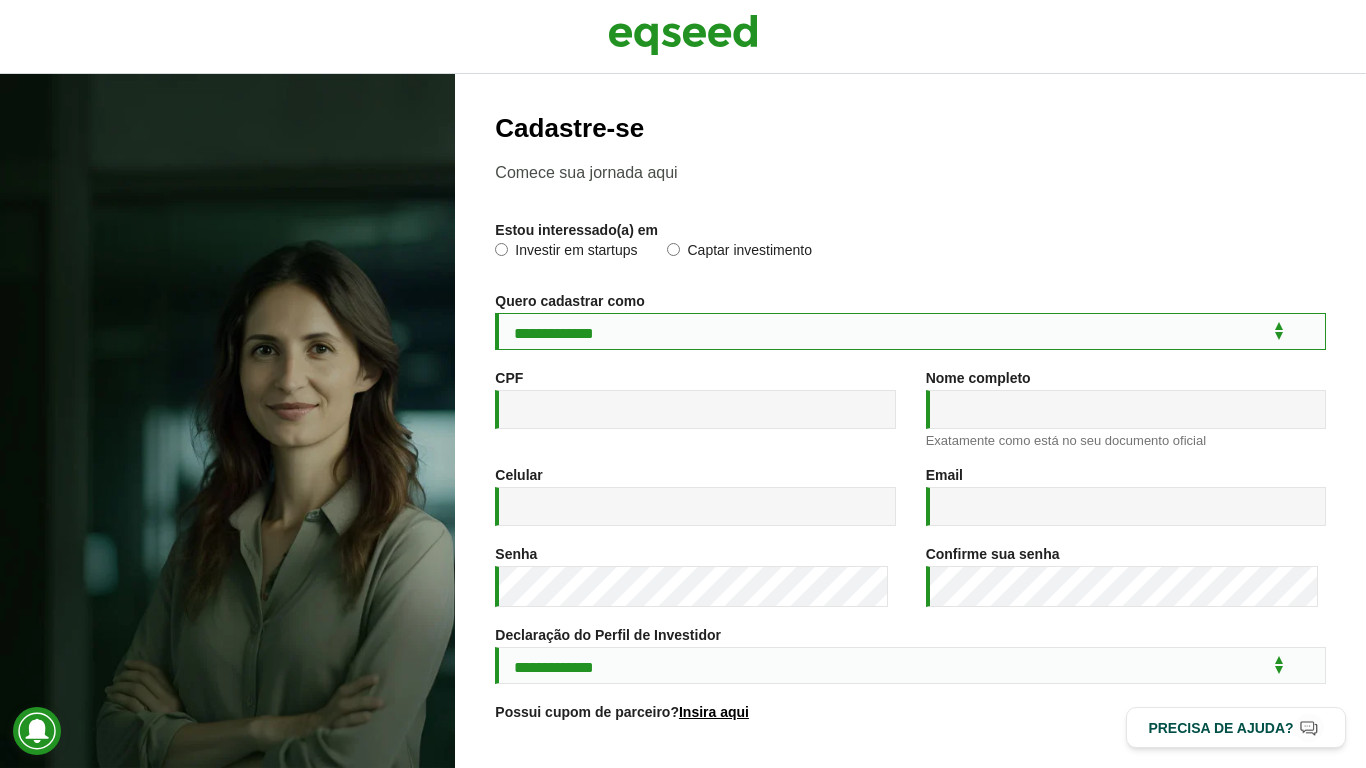 click on "**********" at bounding box center [910, 331] 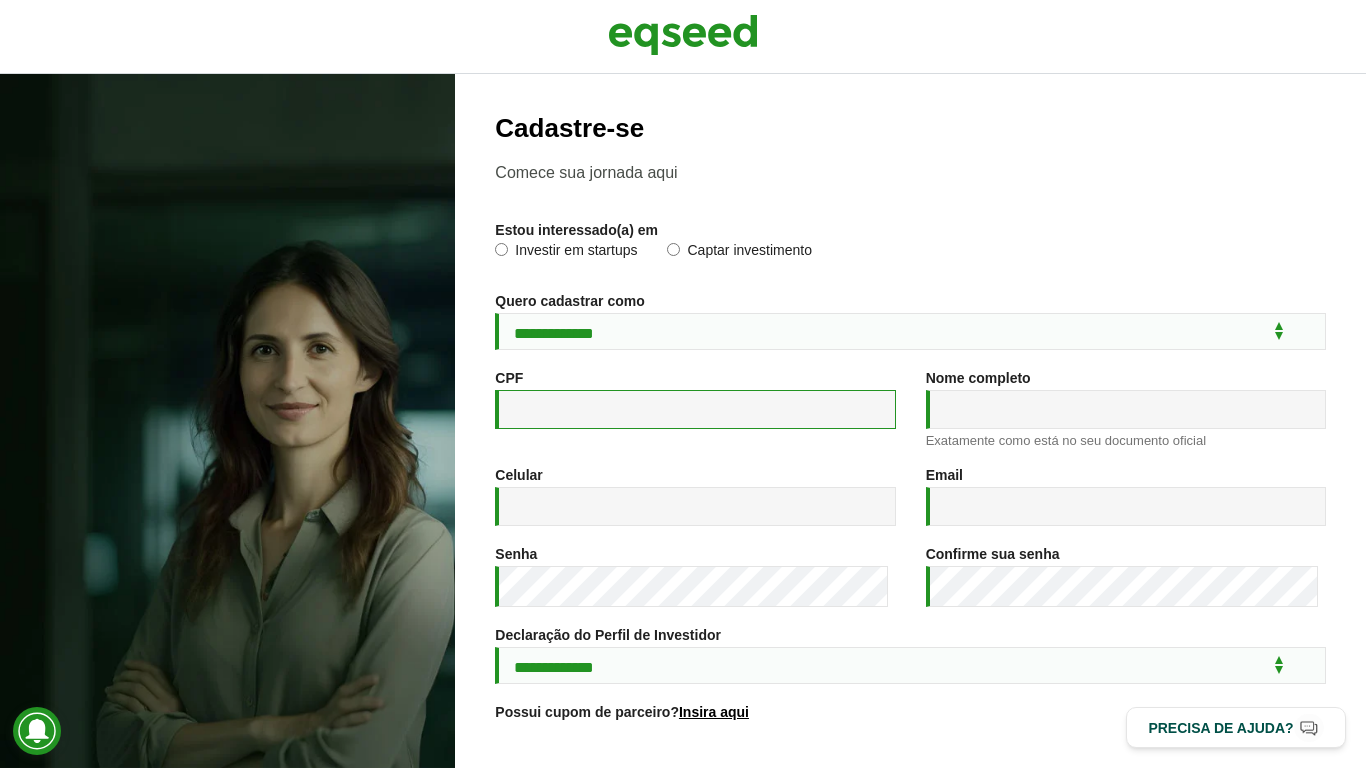 click on "CPF  *" at bounding box center [695, 409] 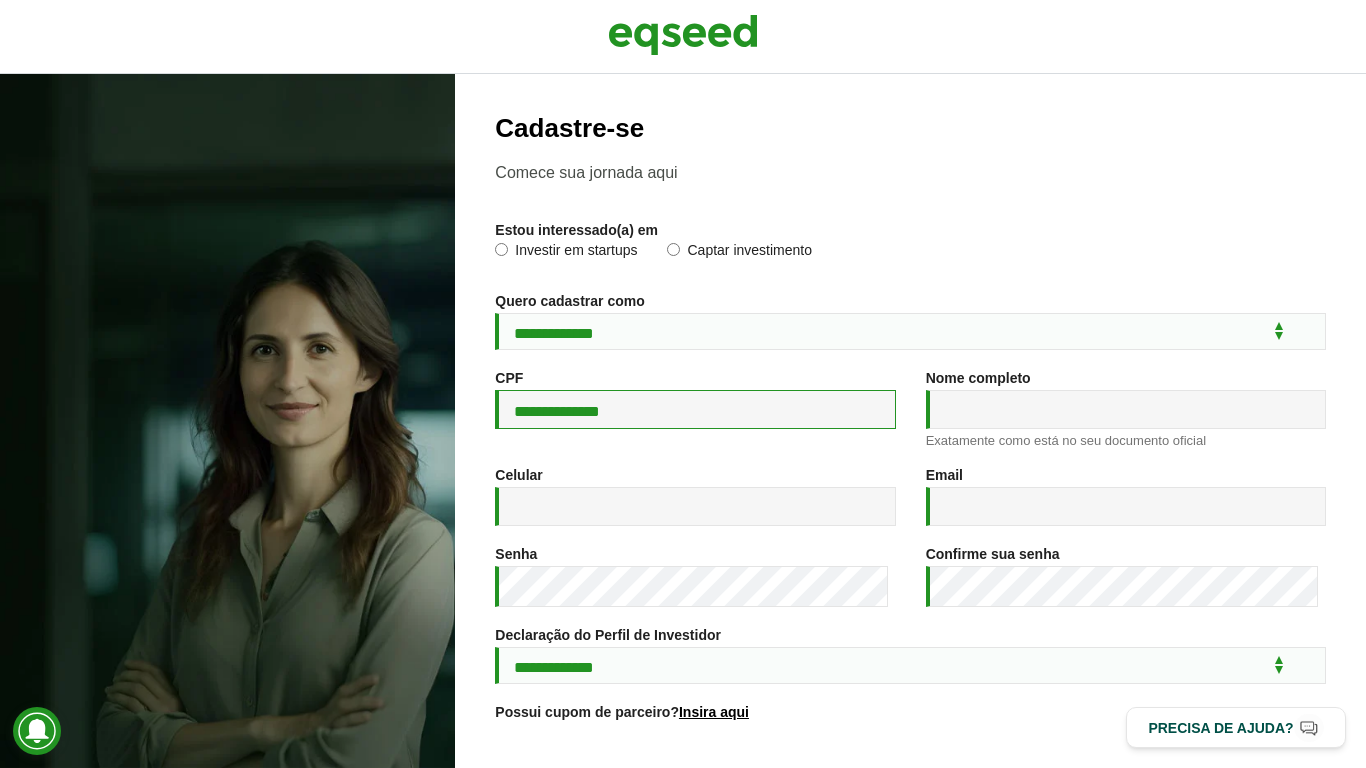 type on "**********" 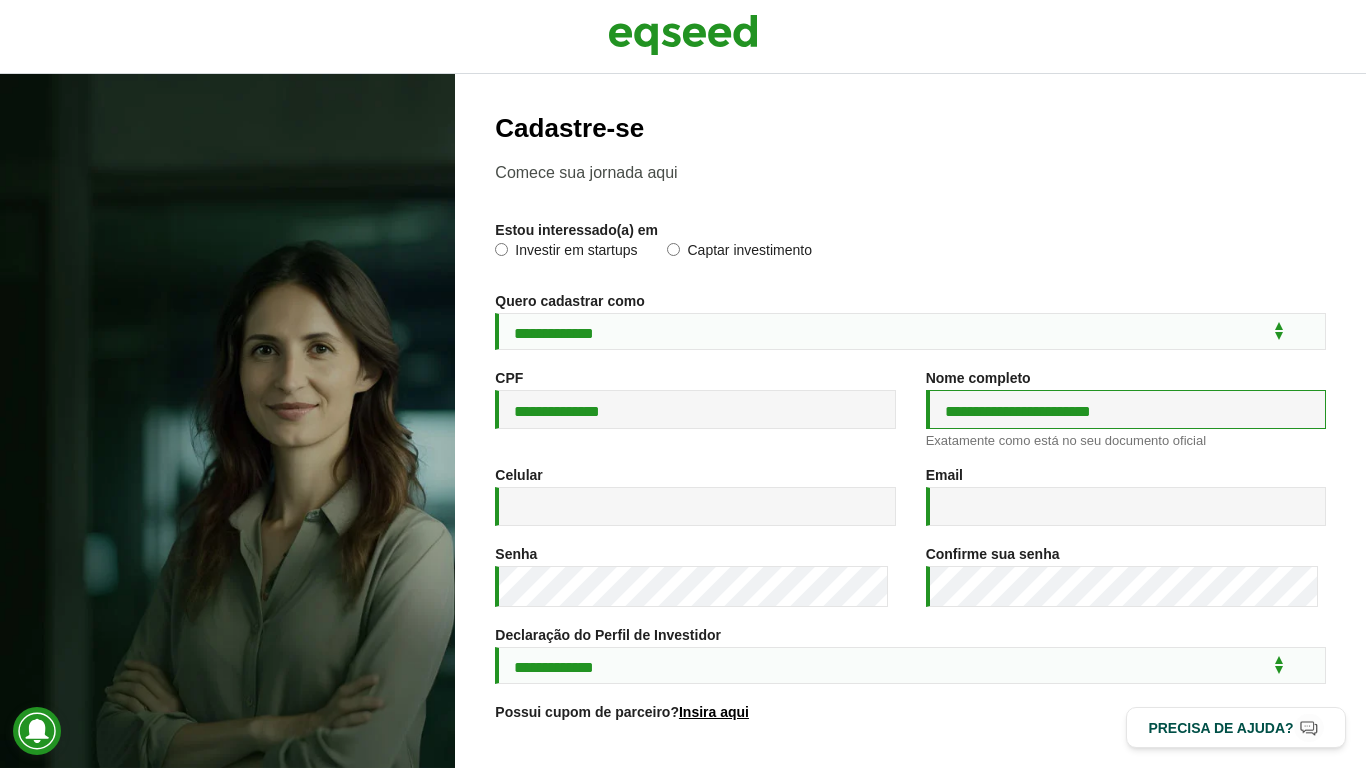 type on "**********" 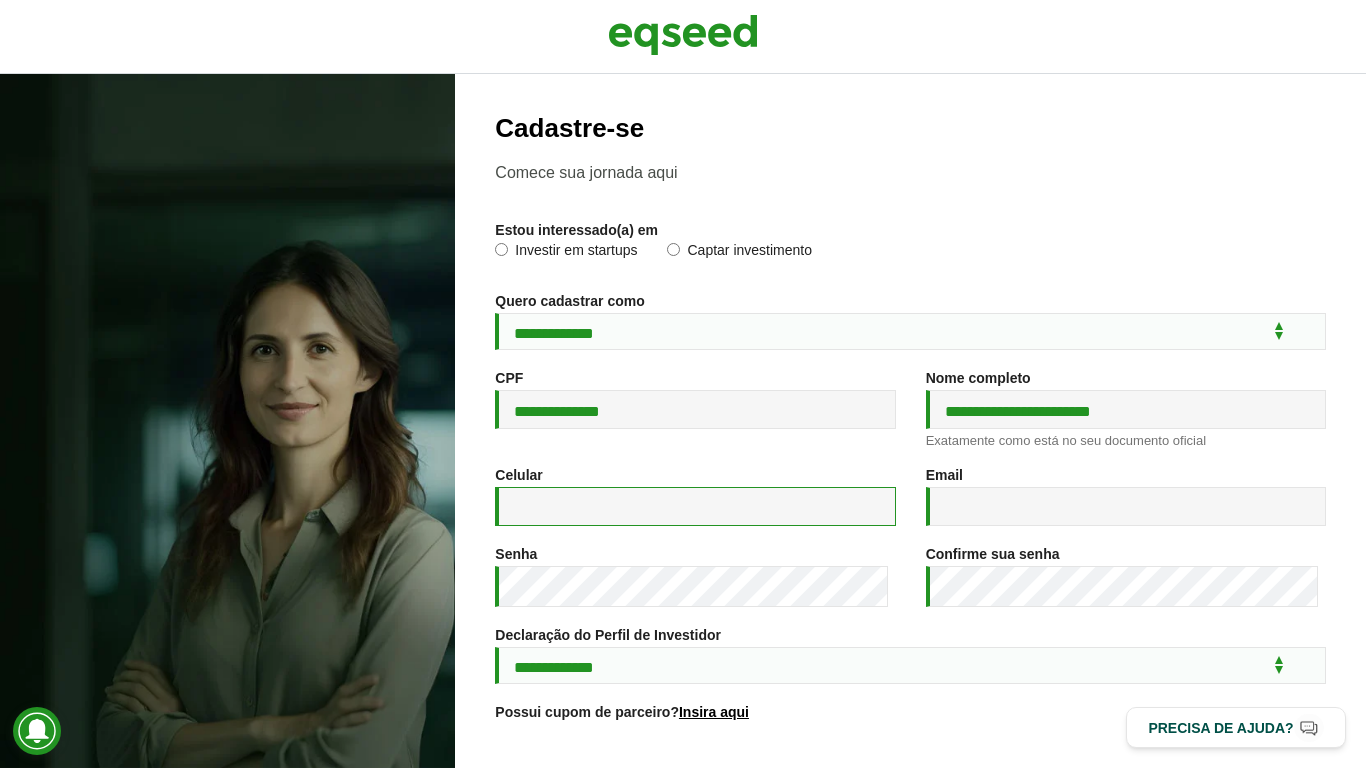 click on "Celular  *" at bounding box center (695, 506) 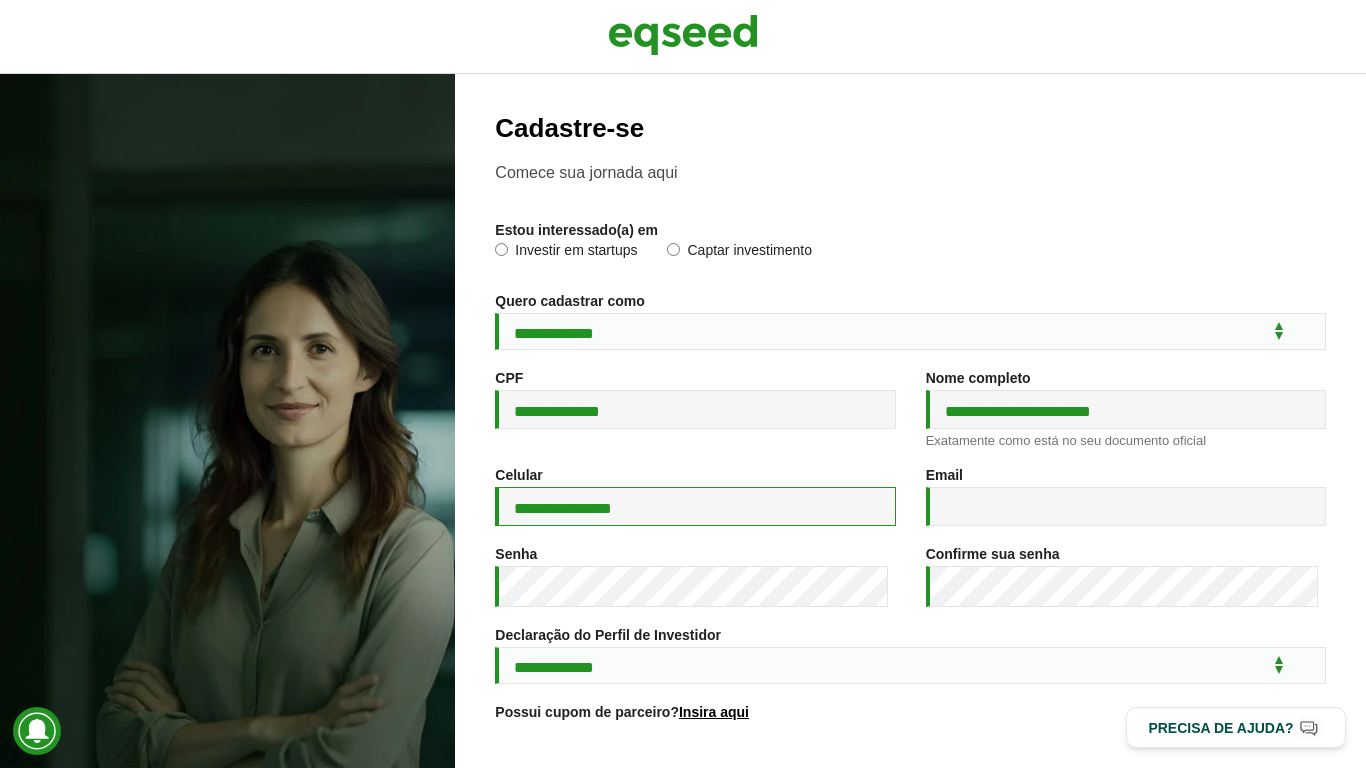 type on "**********" 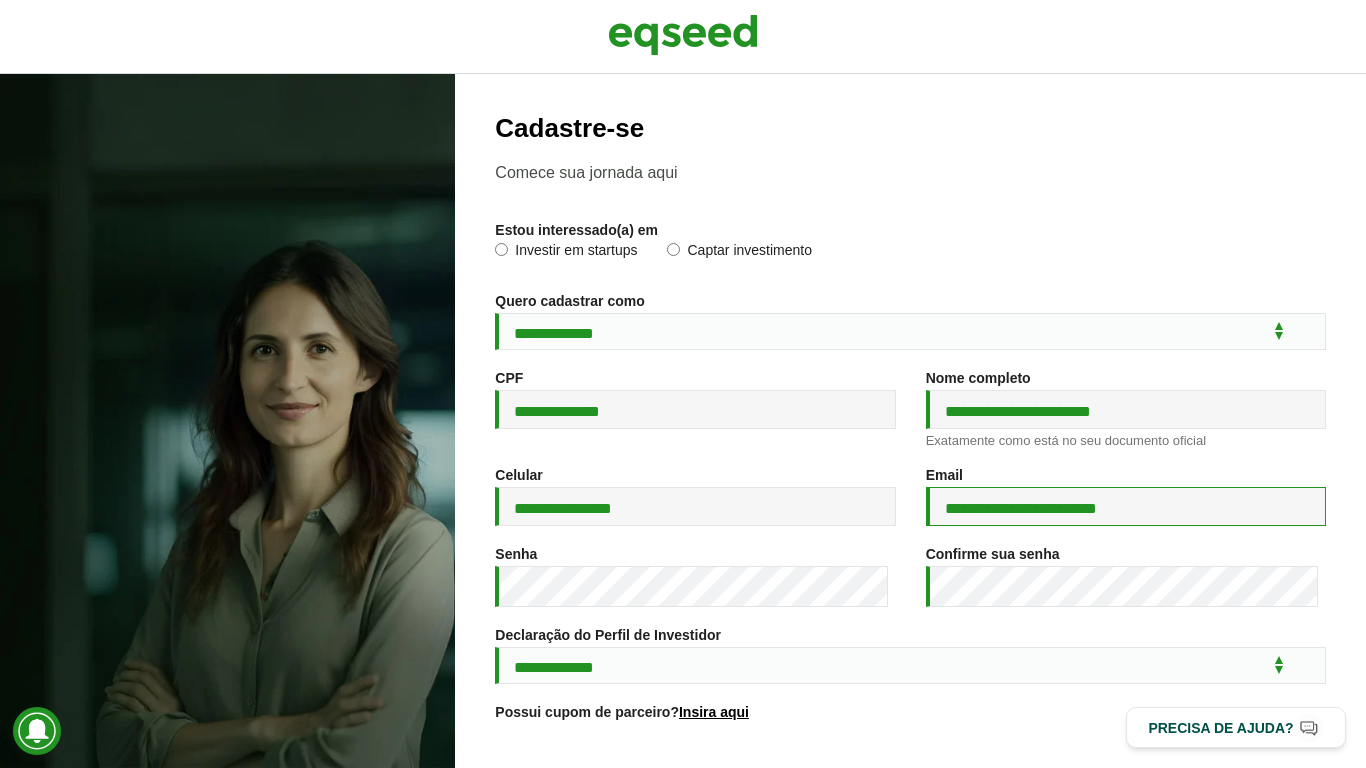type on "**********" 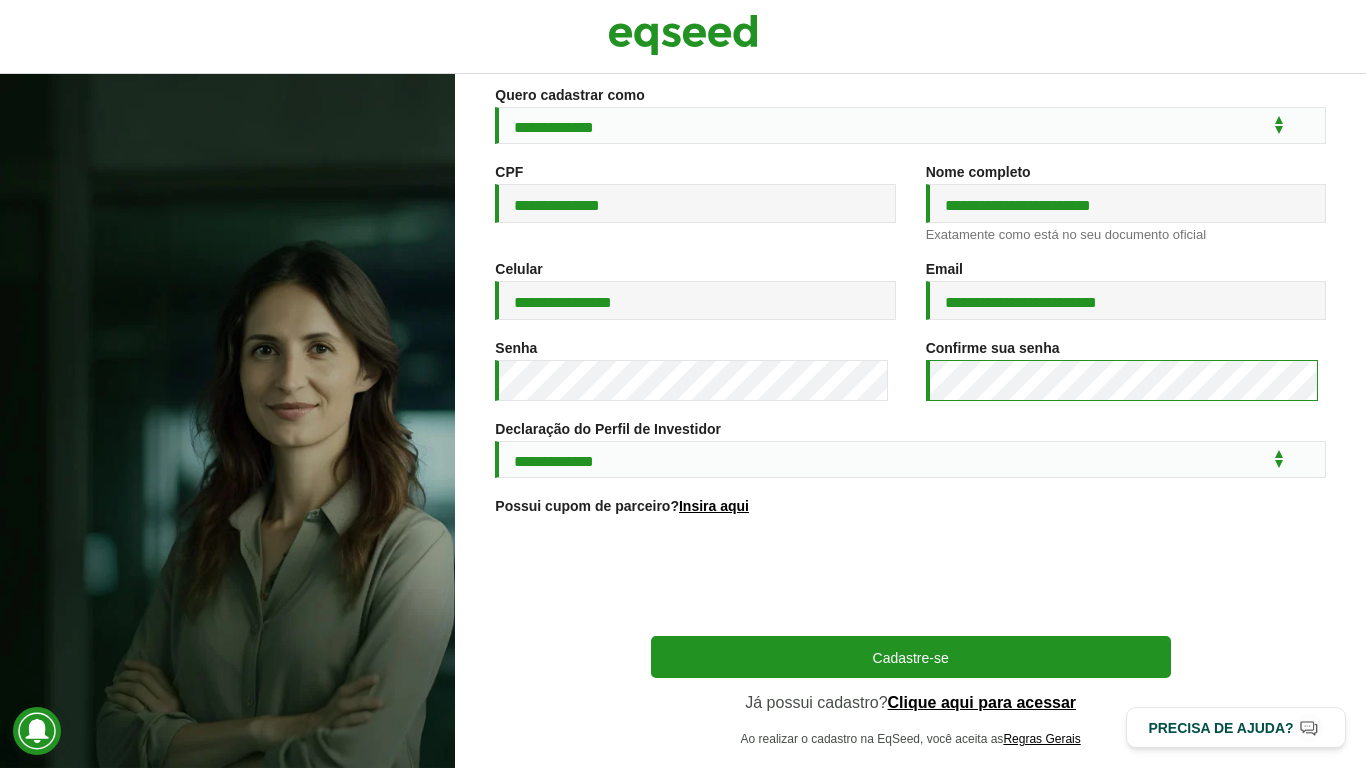 scroll, scrollTop: 258, scrollLeft: 0, axis: vertical 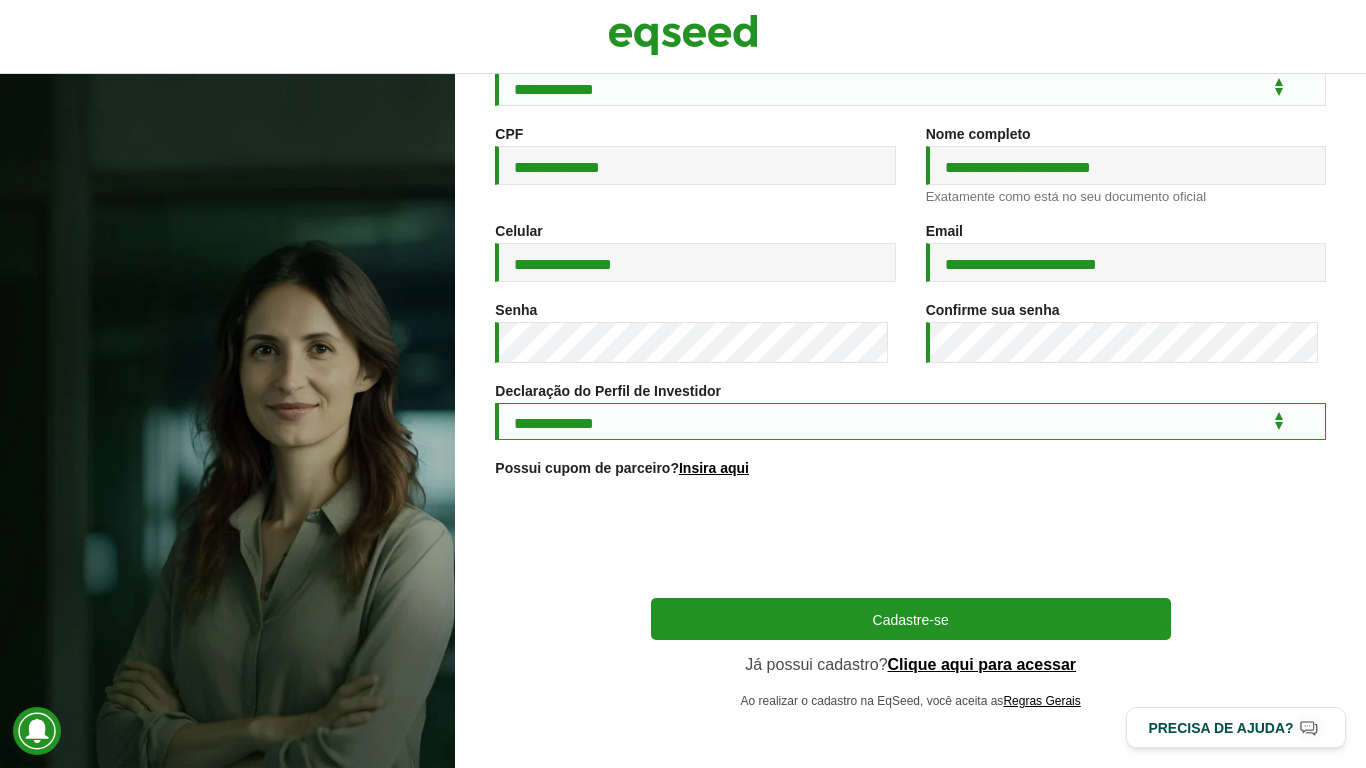 click on "**********" at bounding box center (910, 421) 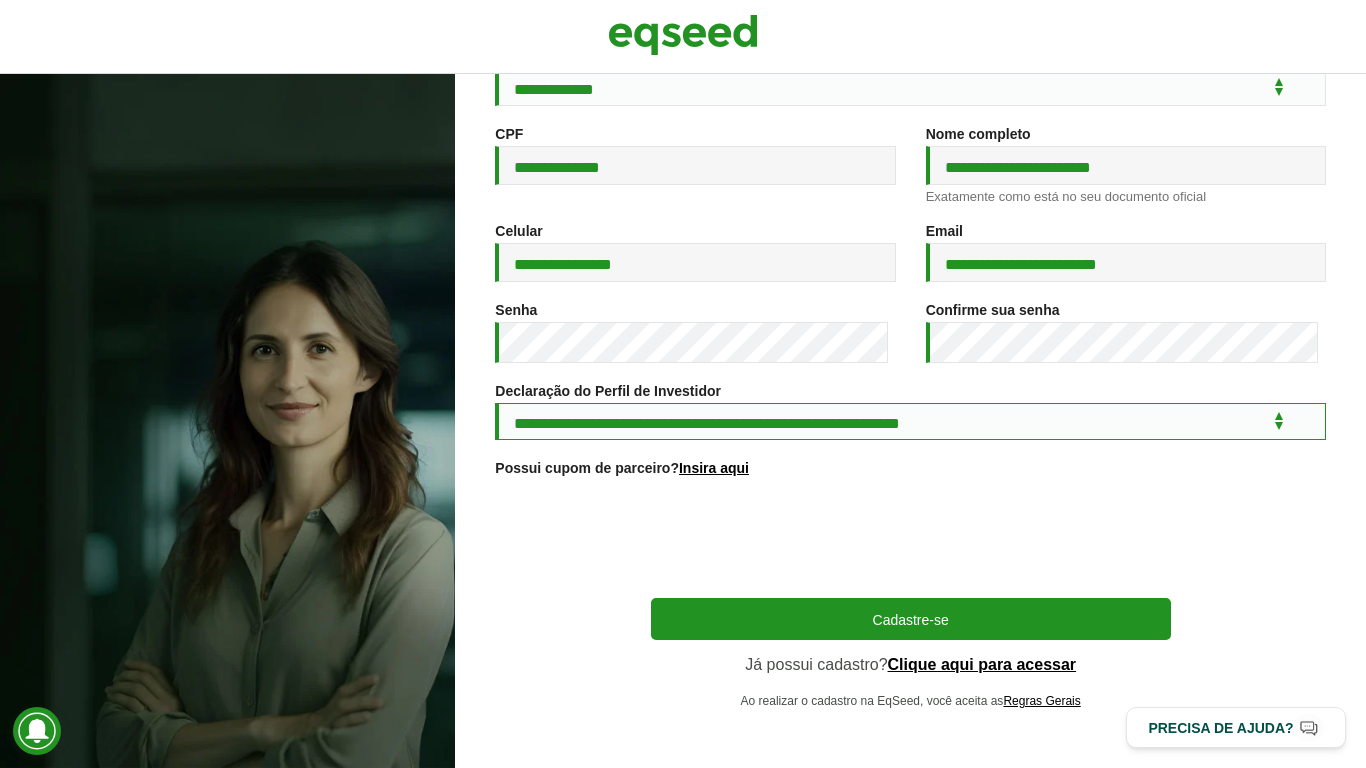 click on "**********" at bounding box center (910, 421) 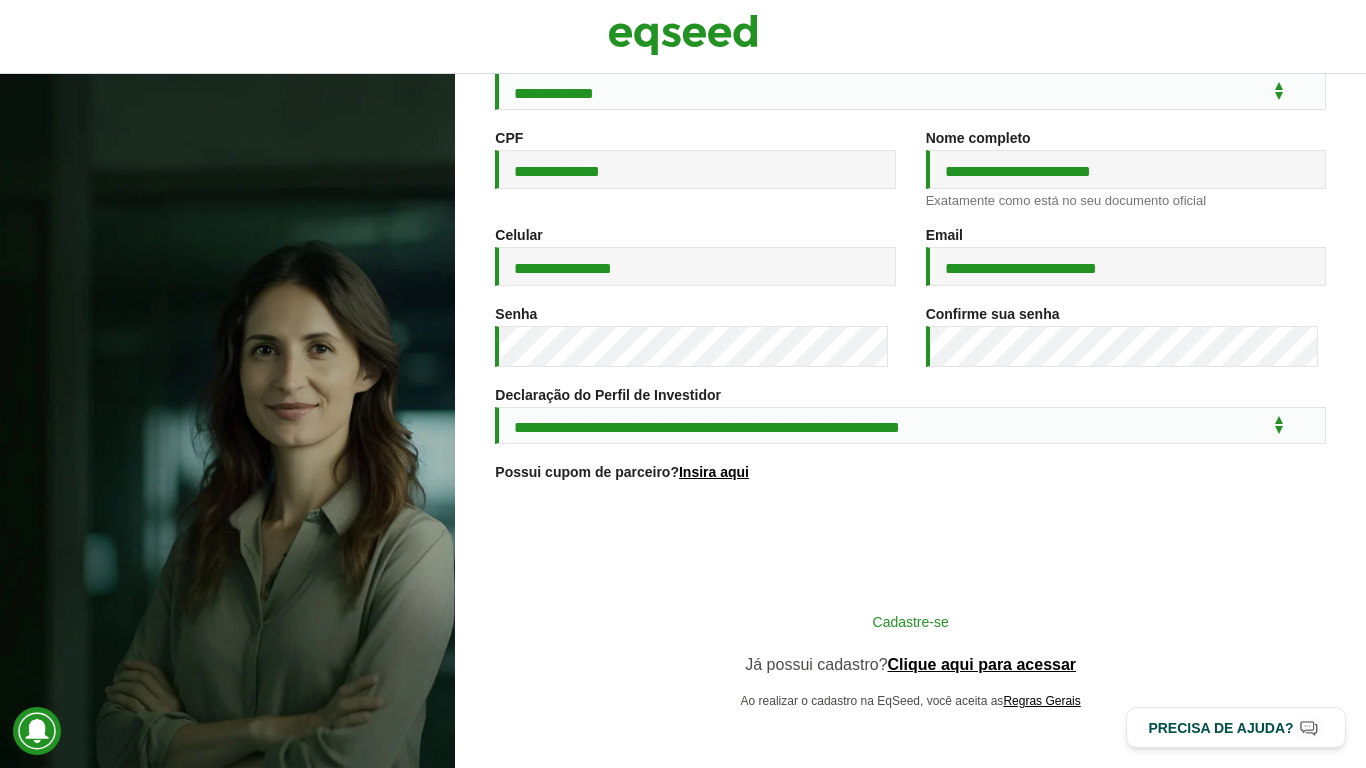 click on "Cadastre-se" at bounding box center (911, 621) 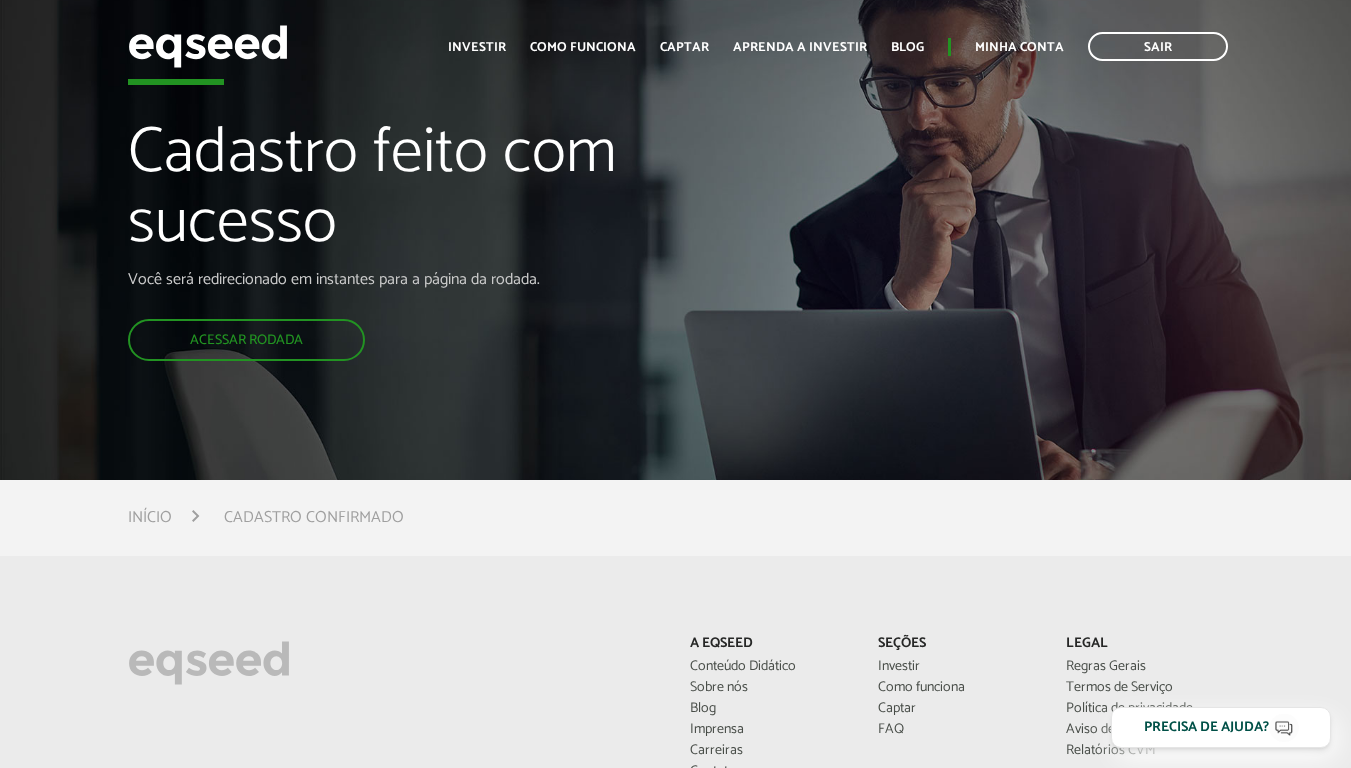 scroll, scrollTop: 0, scrollLeft: 0, axis: both 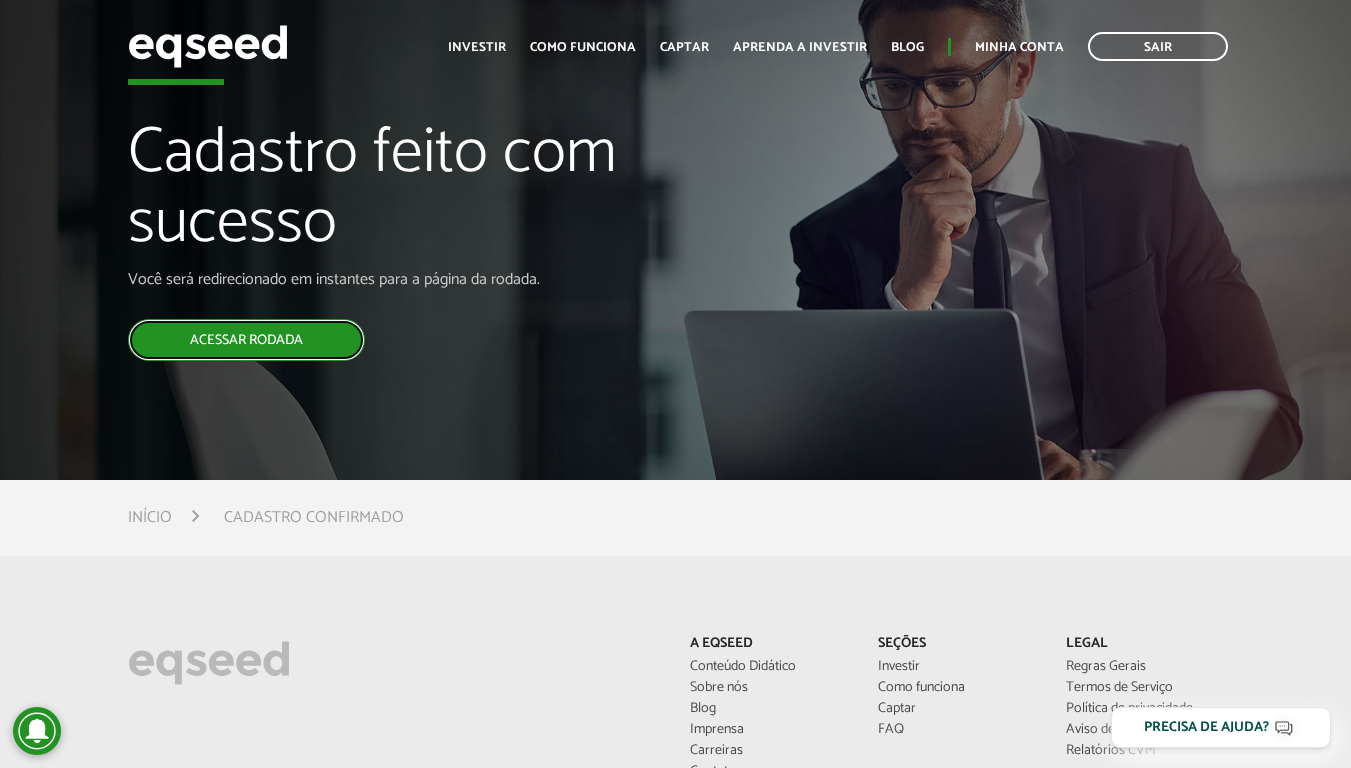 click on "Acessar rodada" at bounding box center [246, 340] 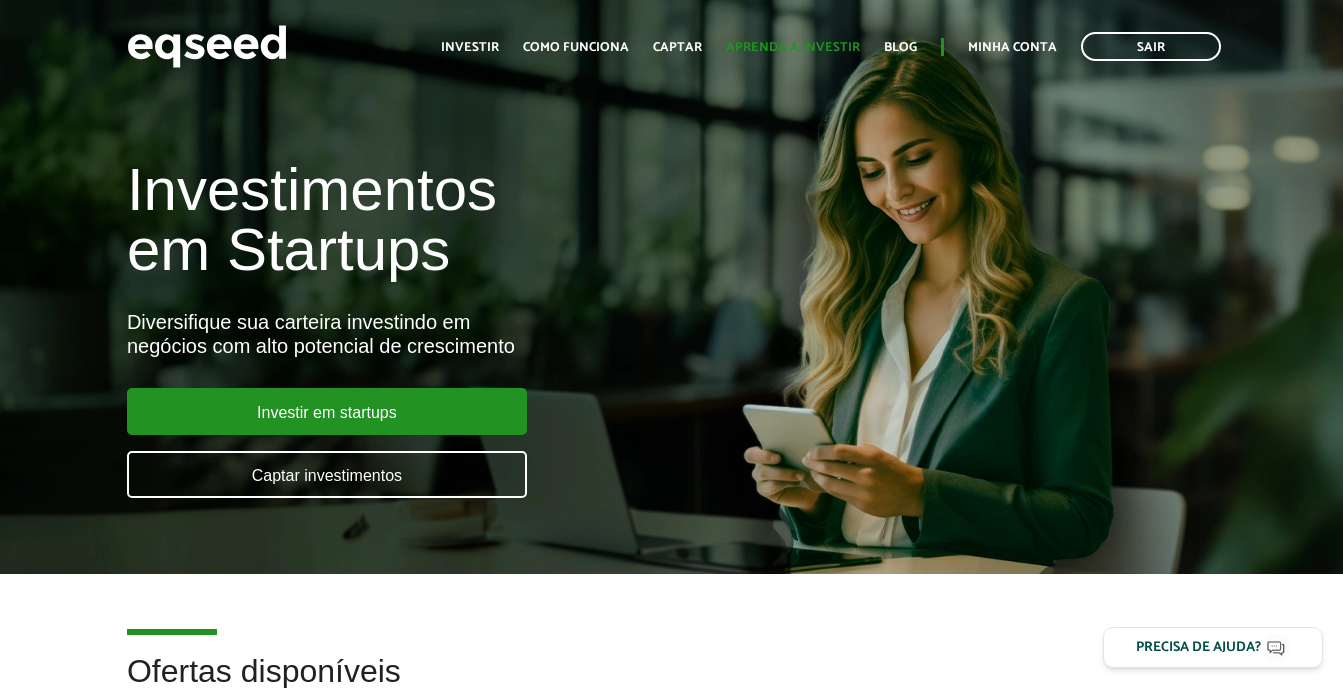scroll, scrollTop: 0, scrollLeft: 0, axis: both 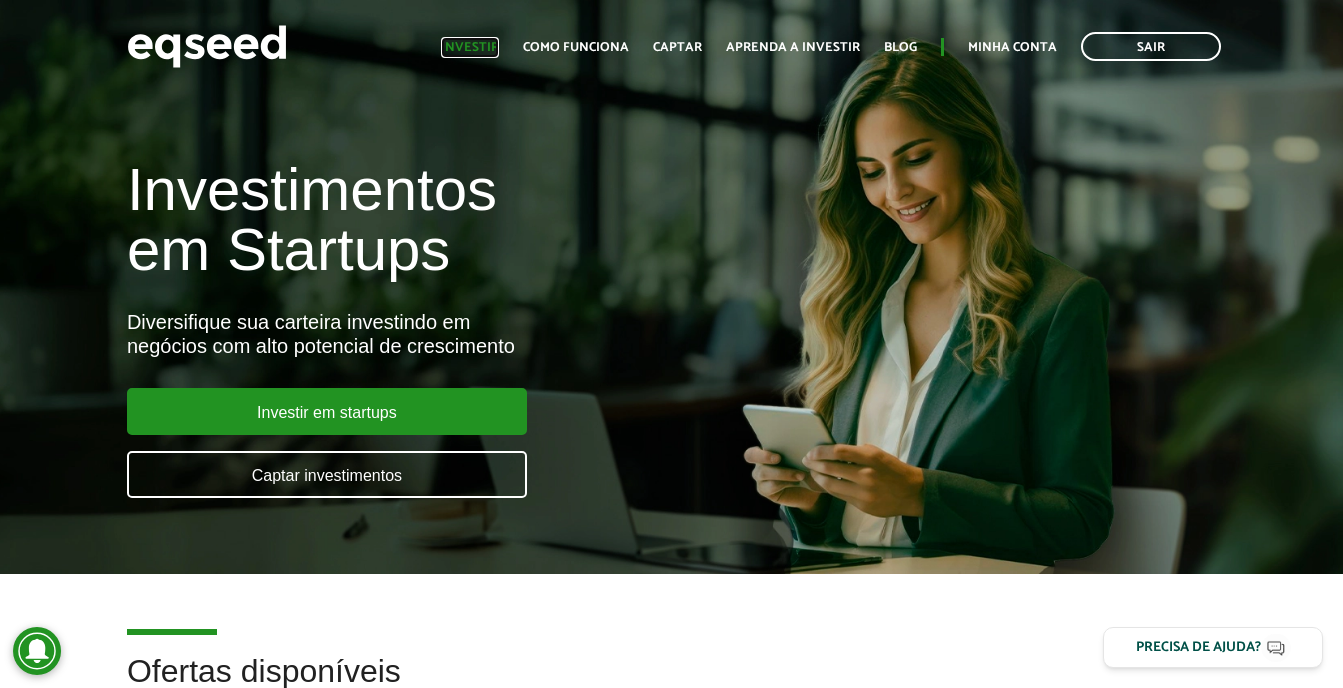 click on "Investir" at bounding box center [470, 47] 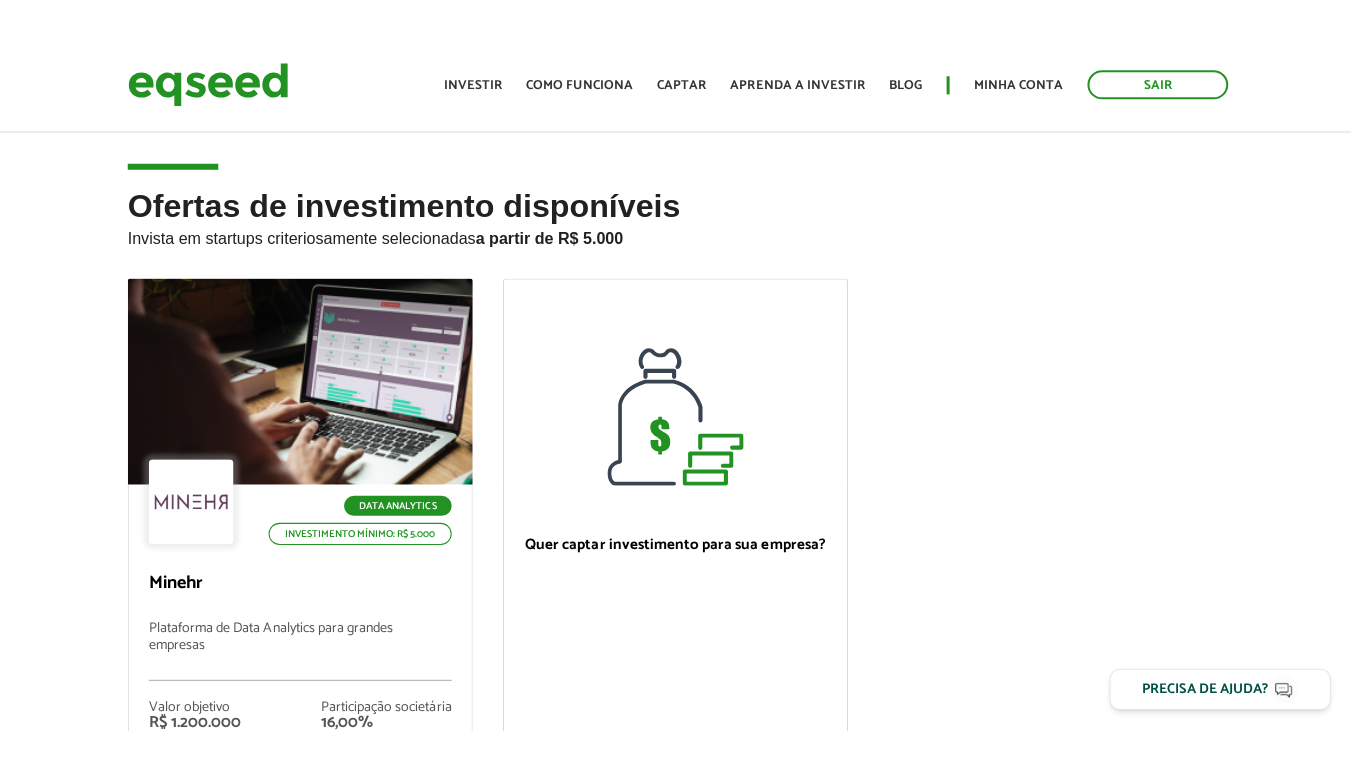 scroll, scrollTop: 0, scrollLeft: 0, axis: both 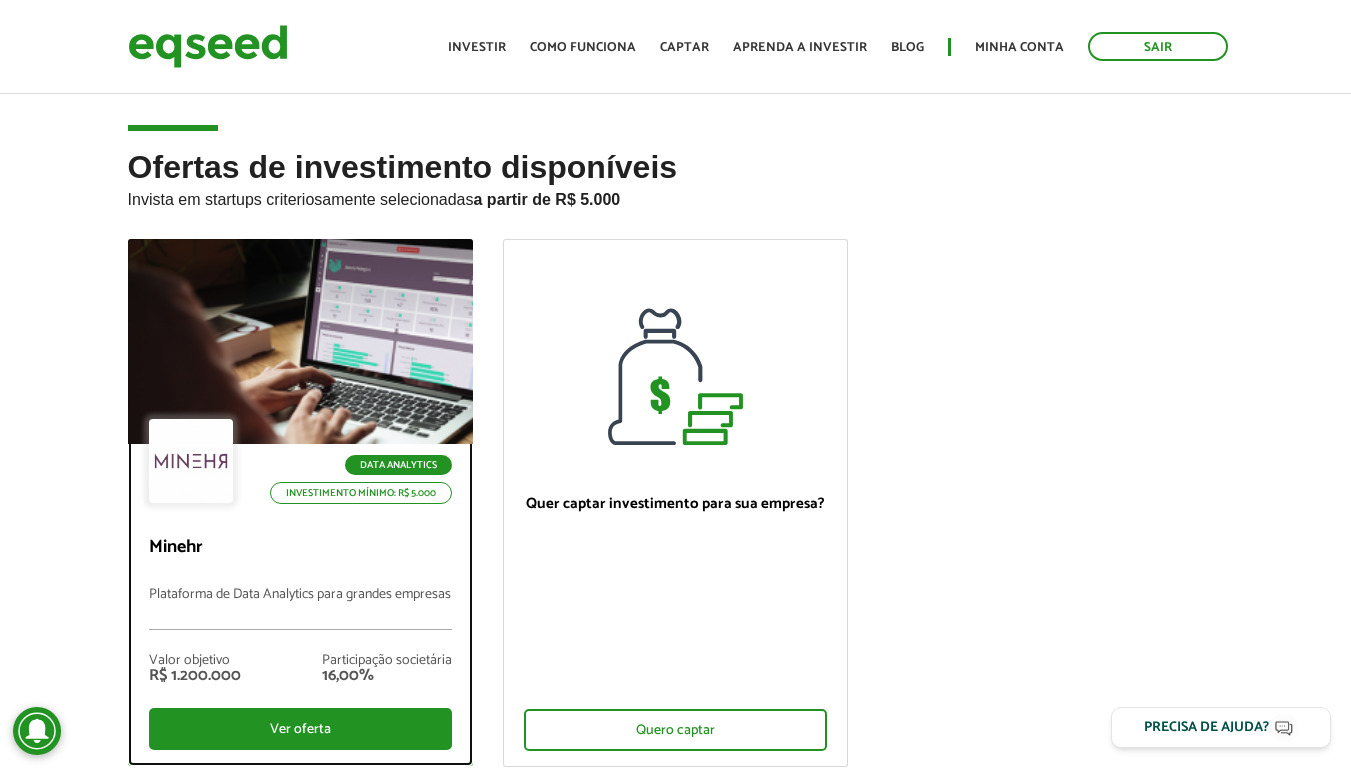click on "Data Analytics" at bounding box center (356, 465) 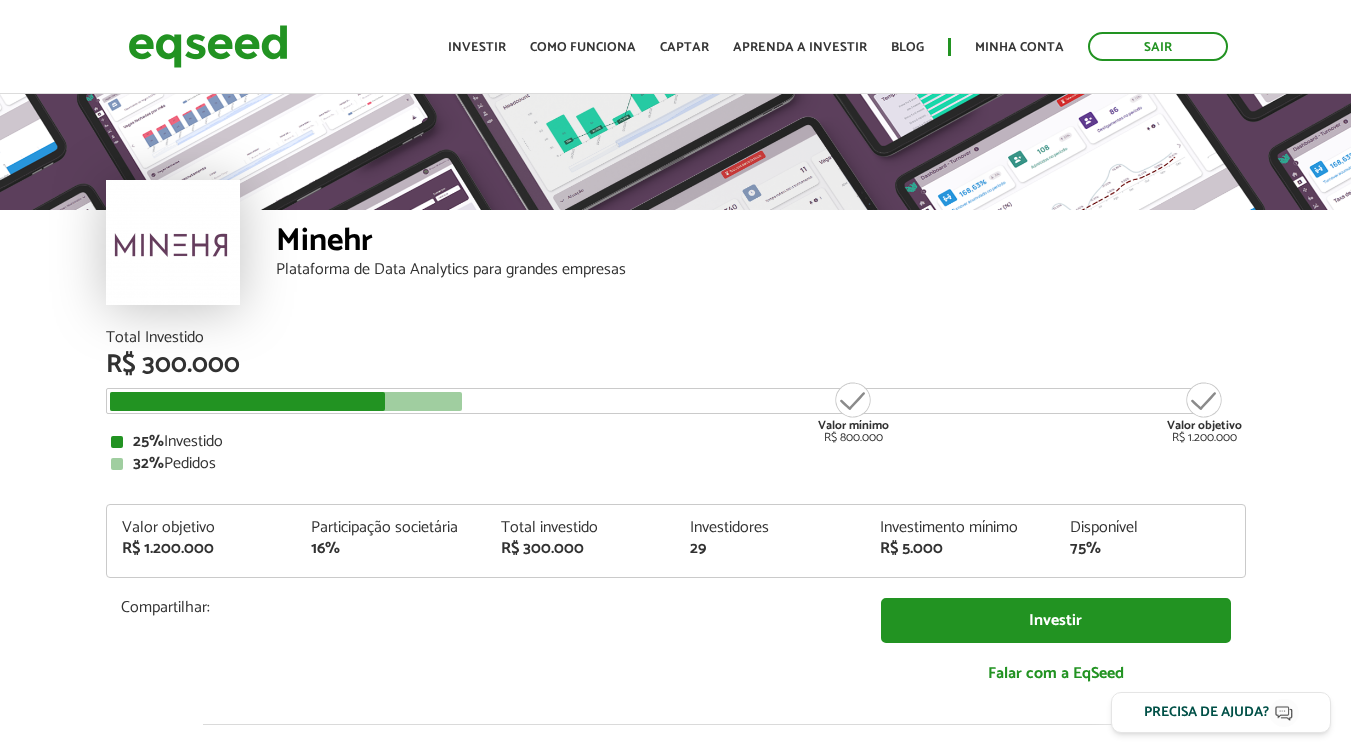 scroll, scrollTop: 0, scrollLeft: 0, axis: both 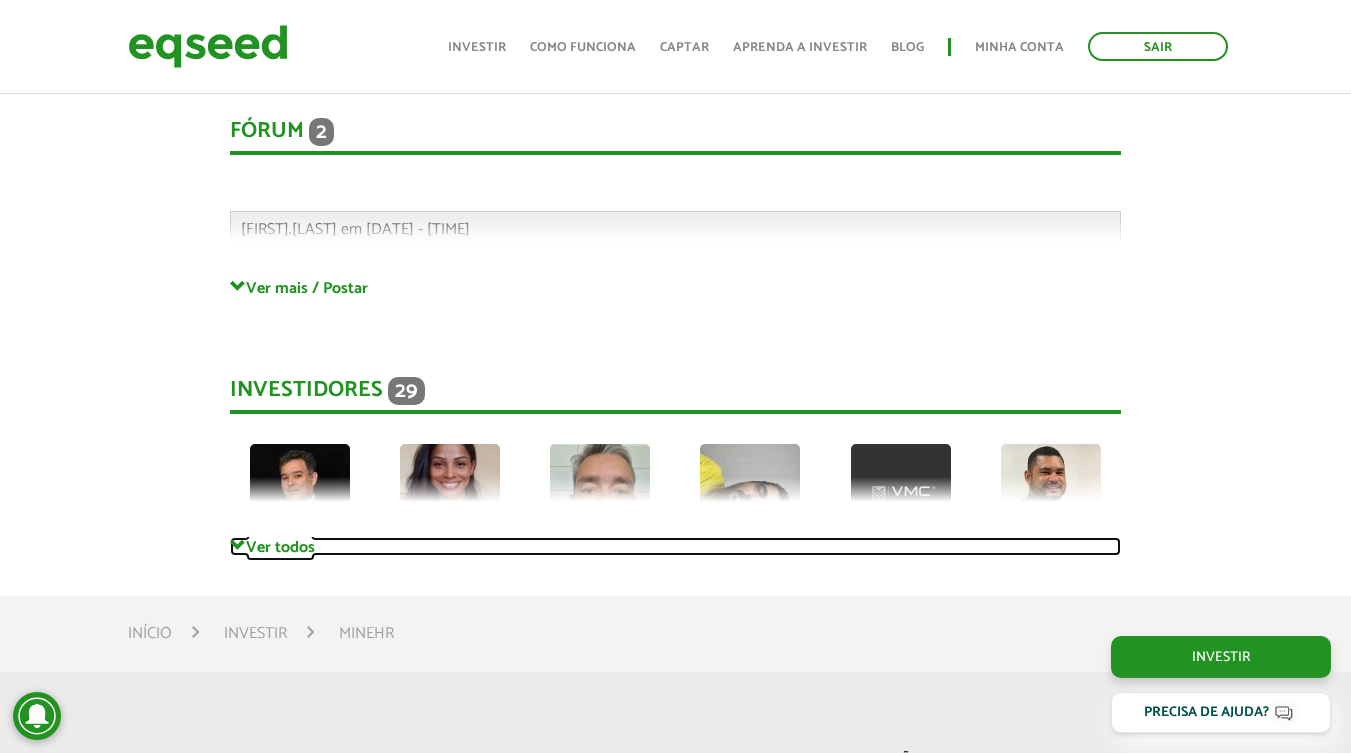 click on "Ver todos" at bounding box center (675, 546) 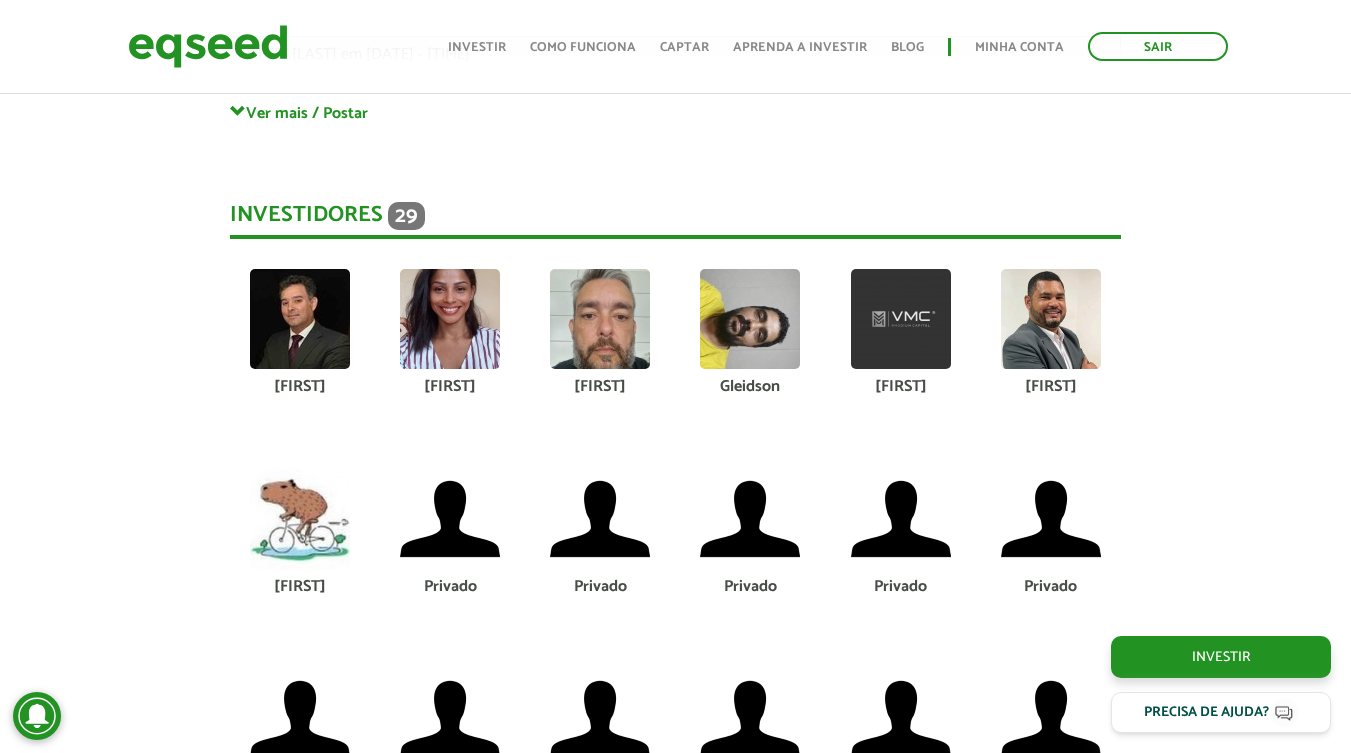 scroll, scrollTop: 4841, scrollLeft: 0, axis: vertical 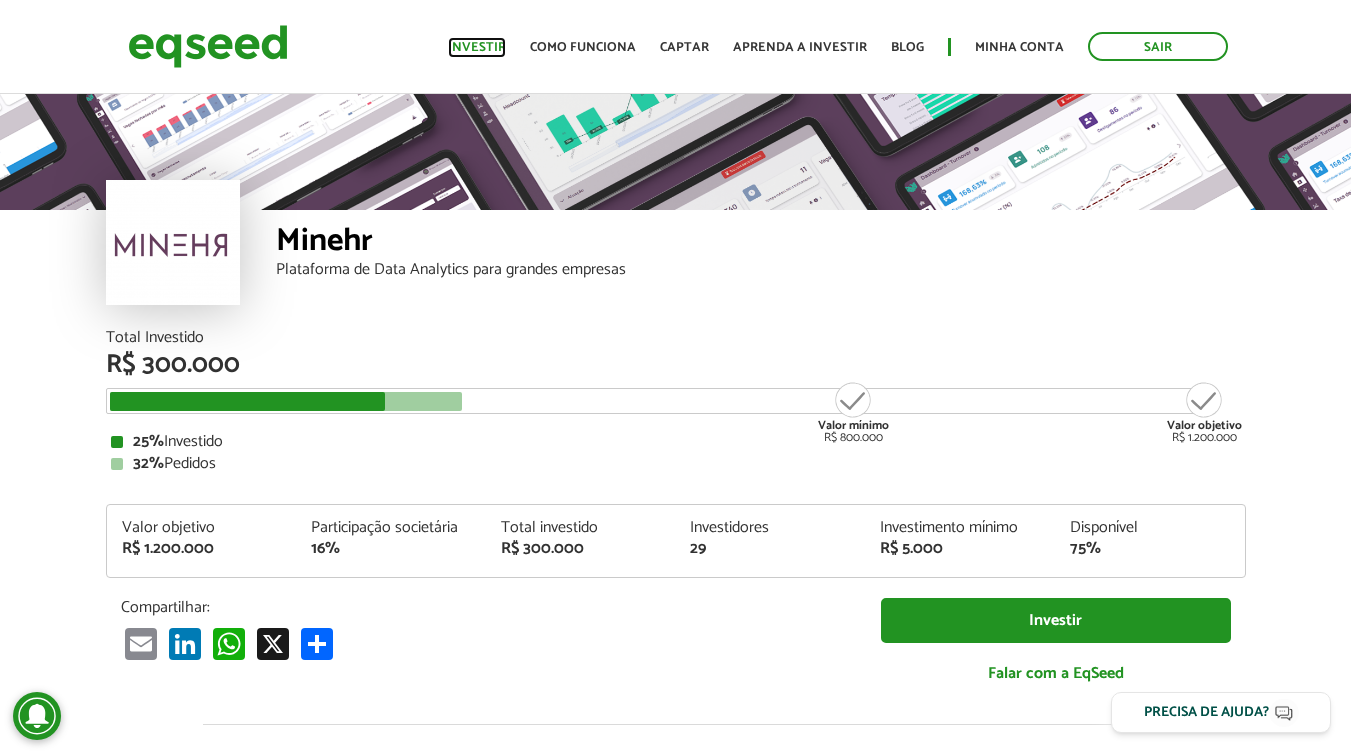 click on "Investir" at bounding box center [477, 47] 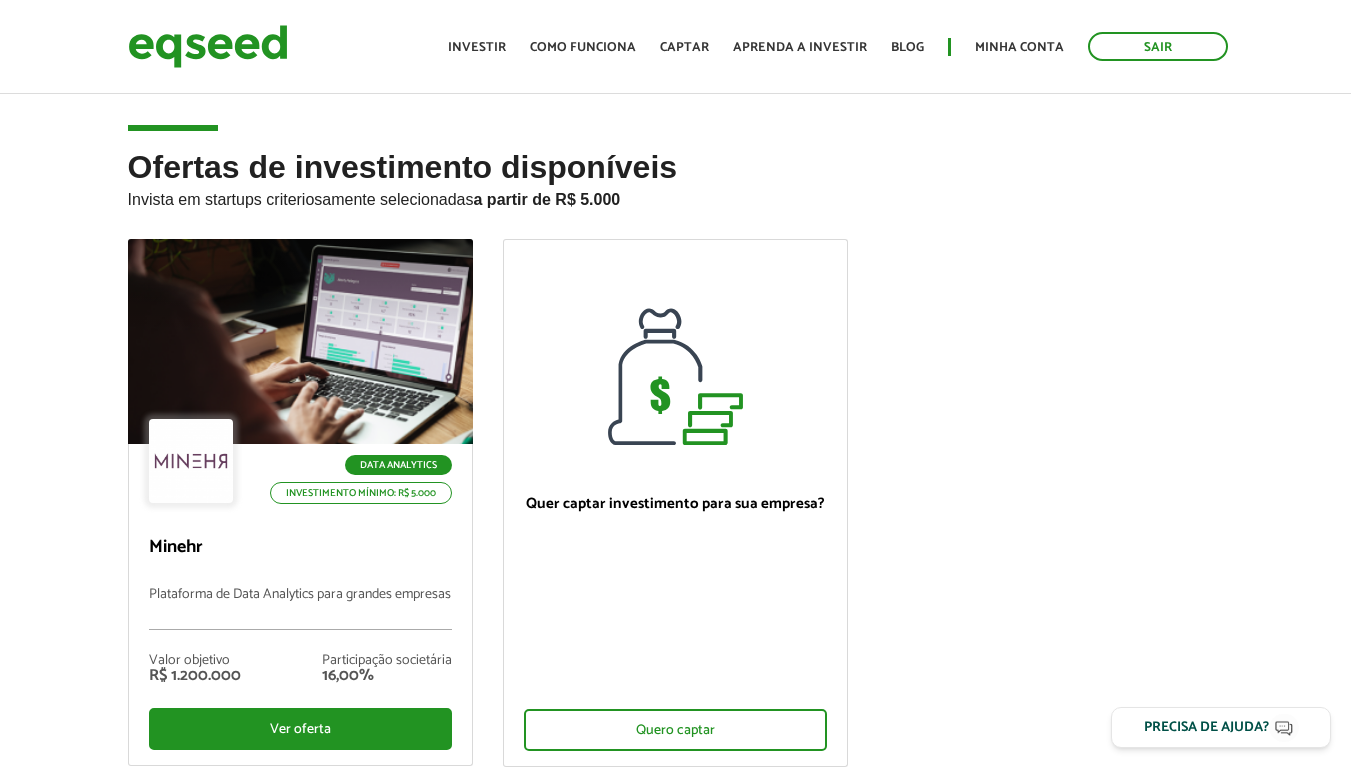 scroll, scrollTop: 0, scrollLeft: 0, axis: both 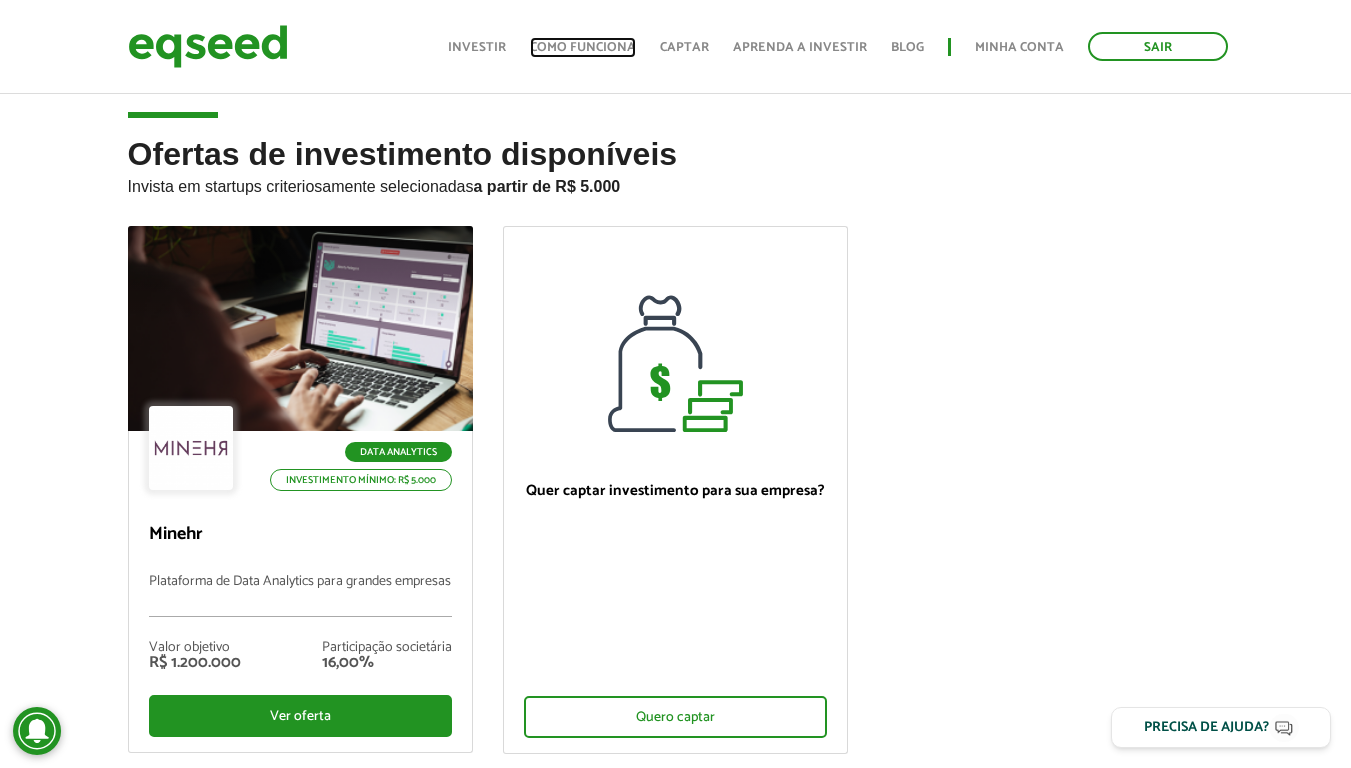 click on "Como funciona" at bounding box center [583, 47] 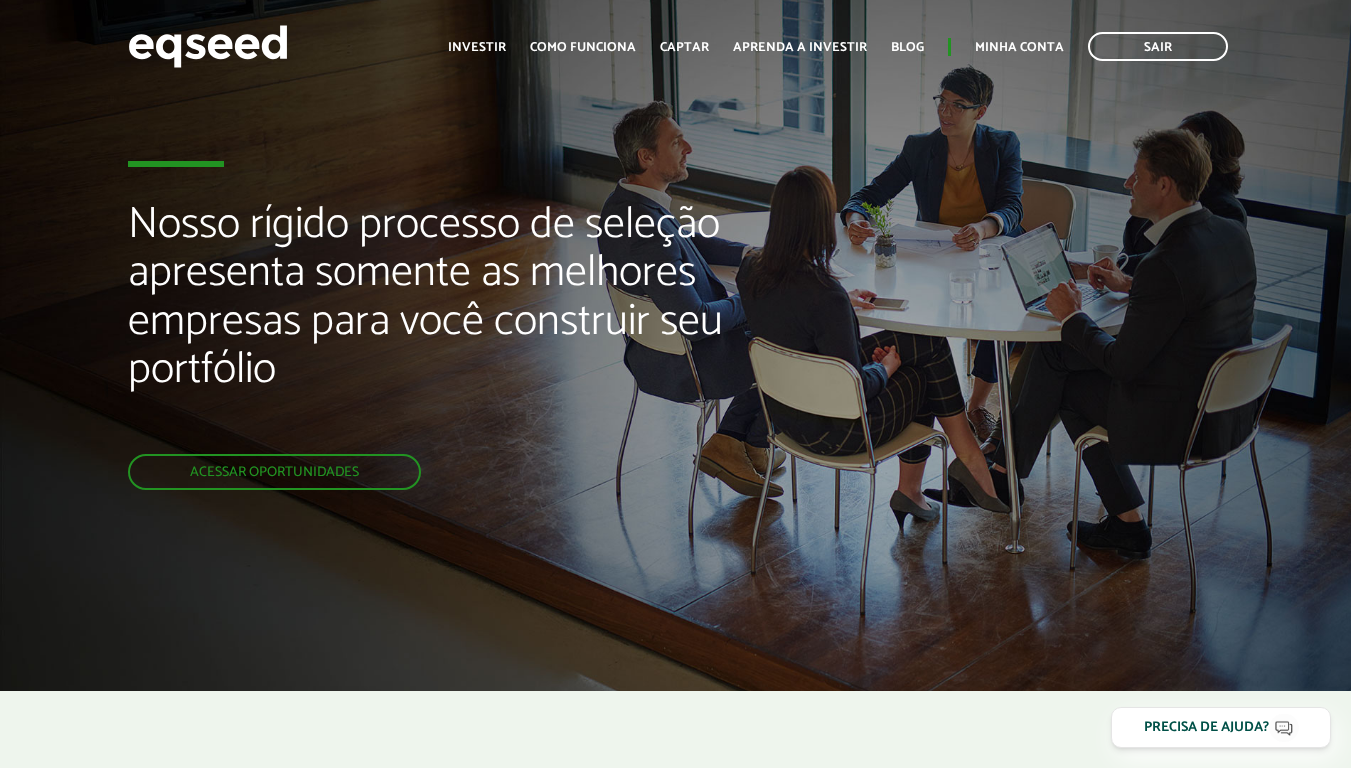 scroll, scrollTop: 0, scrollLeft: 0, axis: both 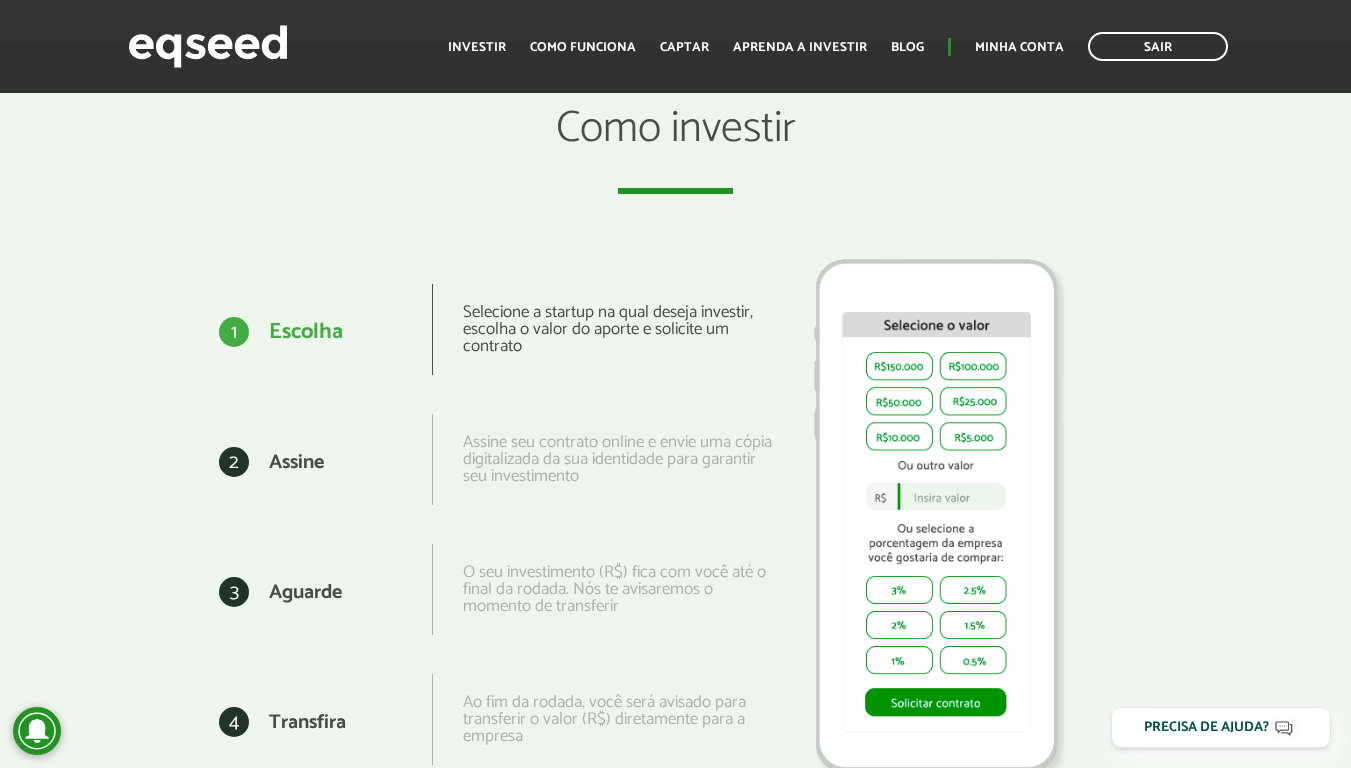 drag, startPoint x: 1350, startPoint y: 351, endPoint x: 1350, endPoint y: 383, distance: 32 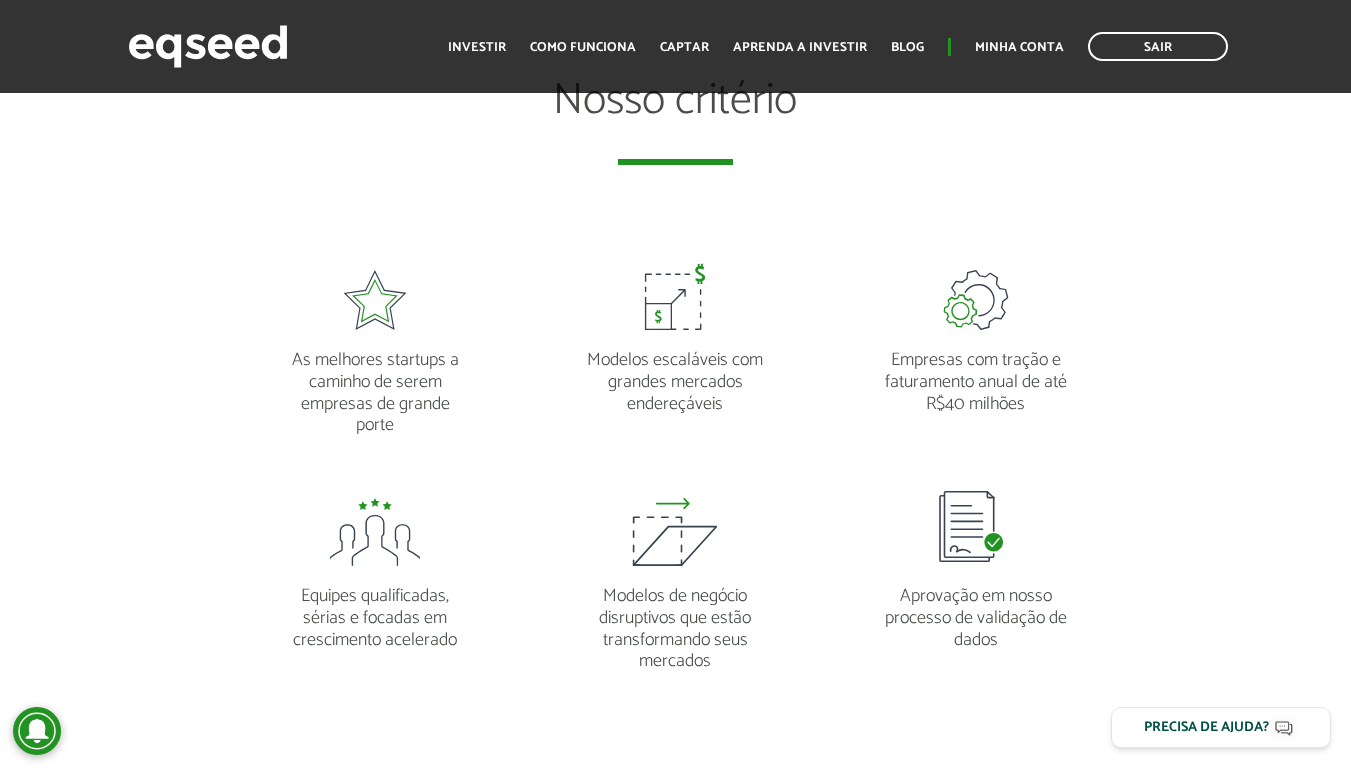 scroll, scrollTop: 1478, scrollLeft: 0, axis: vertical 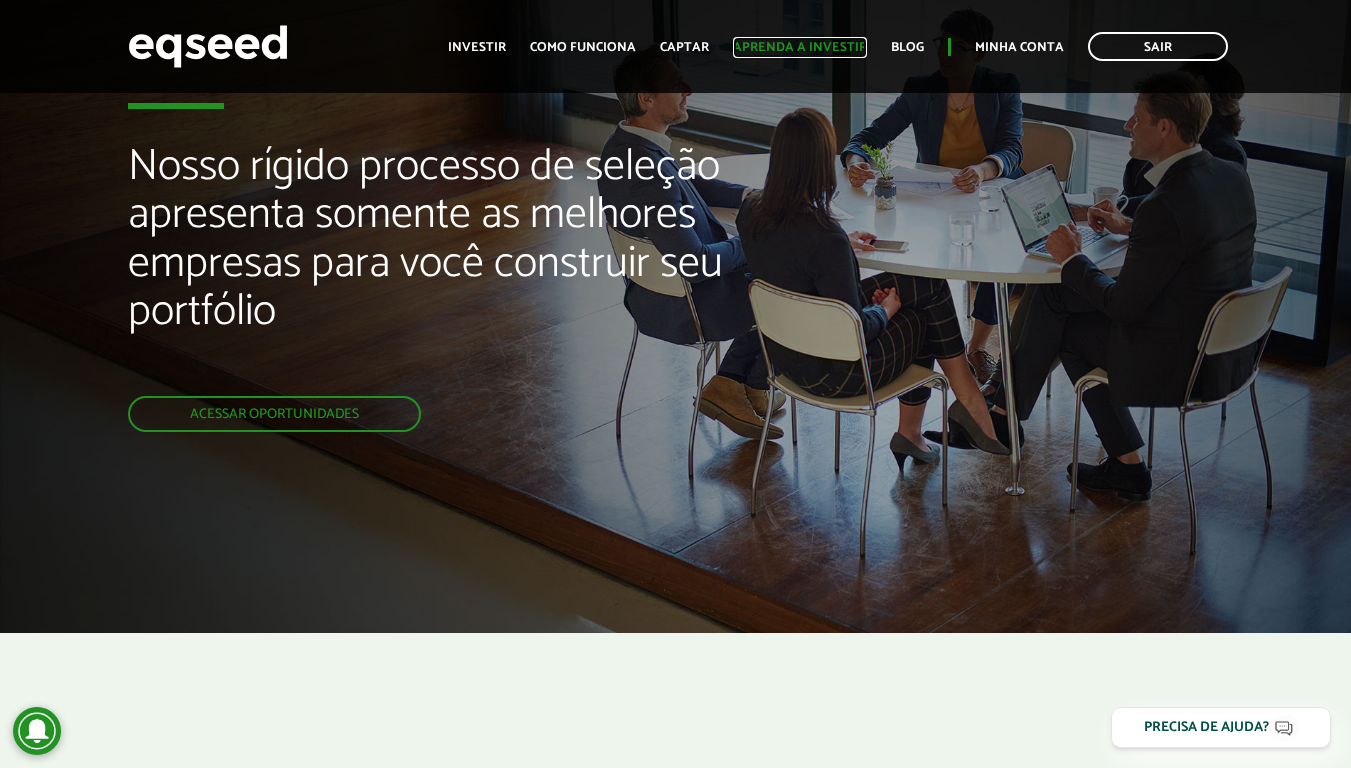 click on "Aprenda a investir" at bounding box center [800, 47] 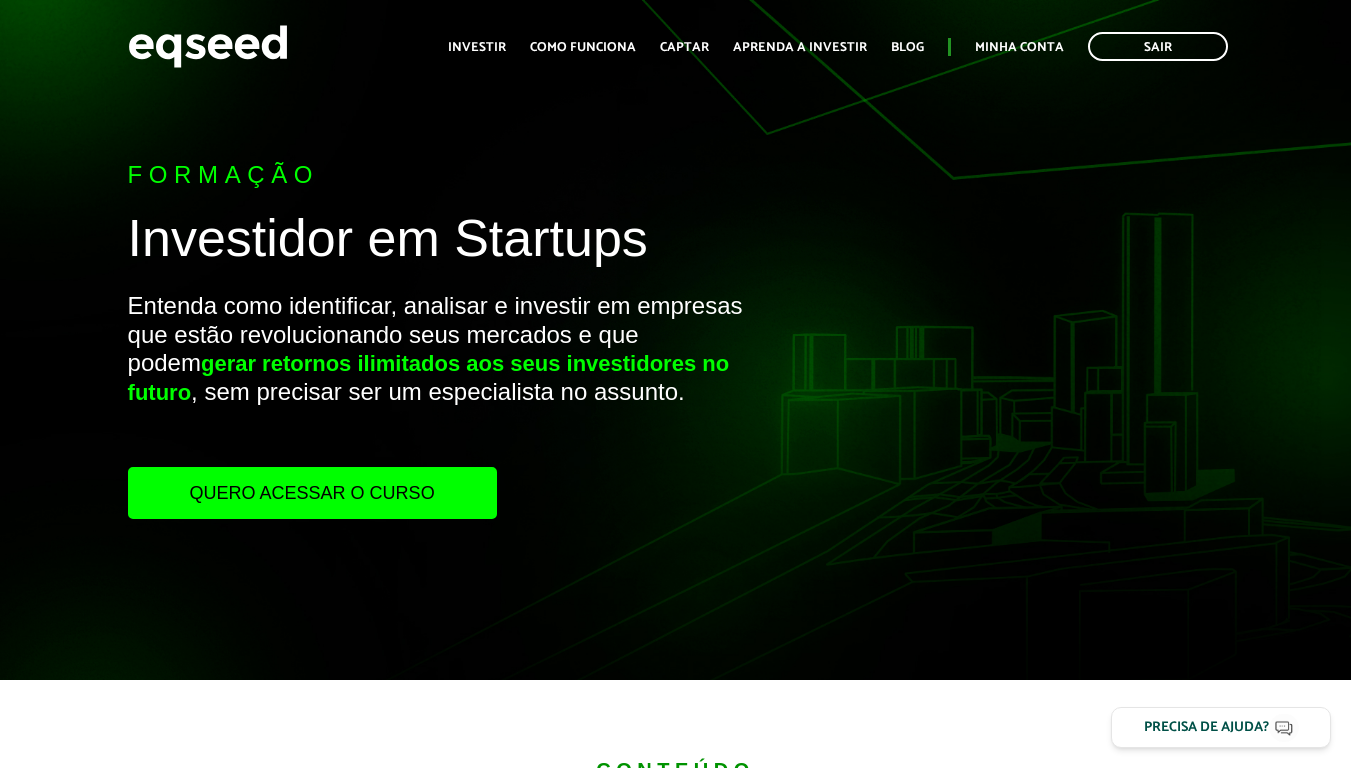 scroll, scrollTop: 0, scrollLeft: 0, axis: both 